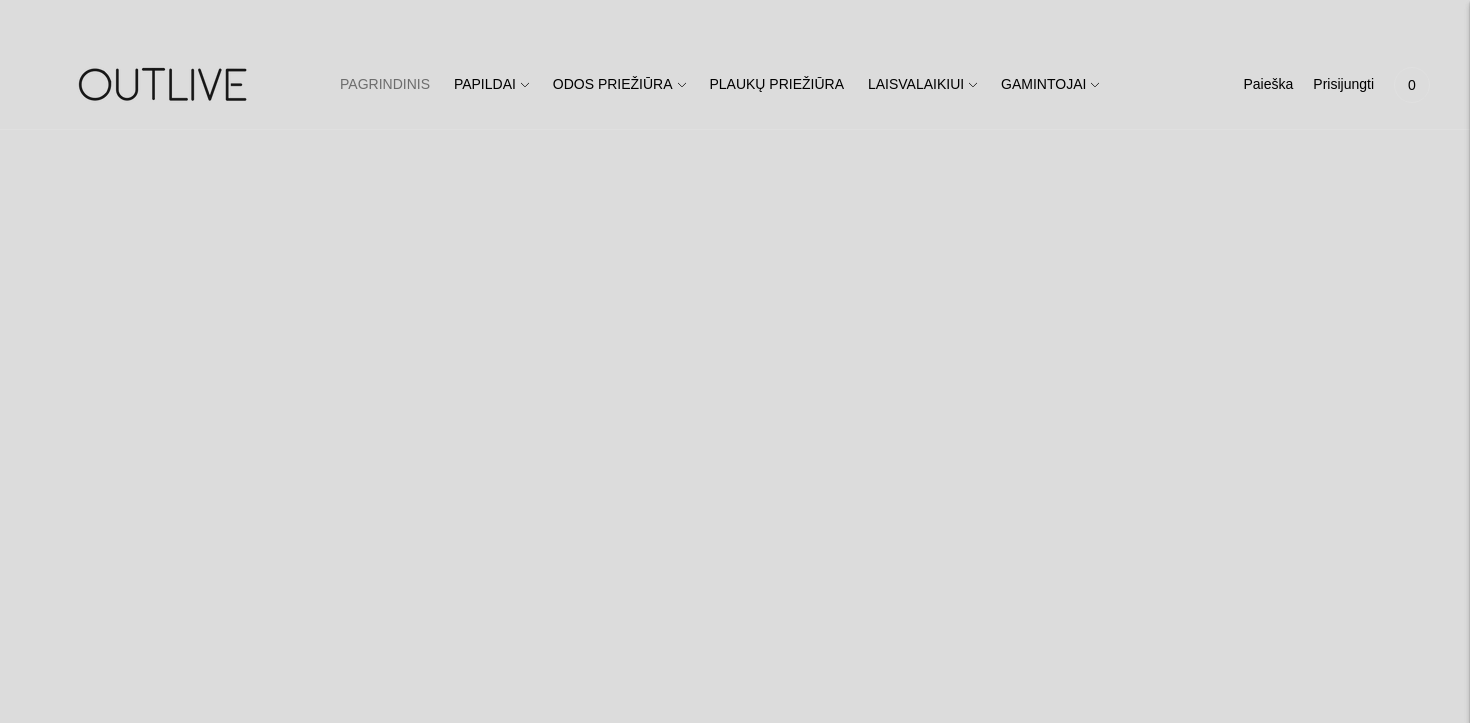 scroll, scrollTop: 0, scrollLeft: 0, axis: both 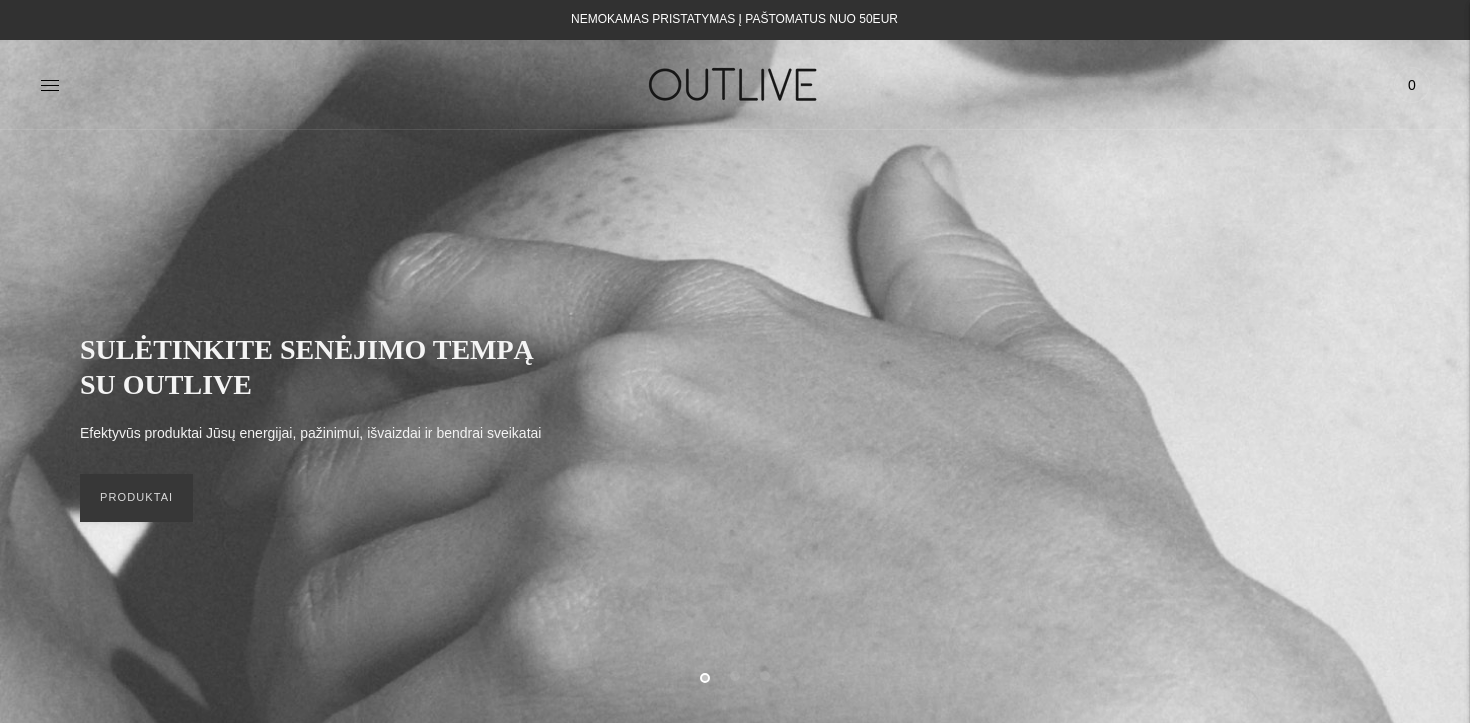 click on "PAGRINDINIS
PAPILDAI
Visi papildai
Antioksidantai
Dirbantiems ofise
Ekologiška
Energijai ir ląstelių sveikatai
Geram miegui
Hormonų balansui
Imunitetui" 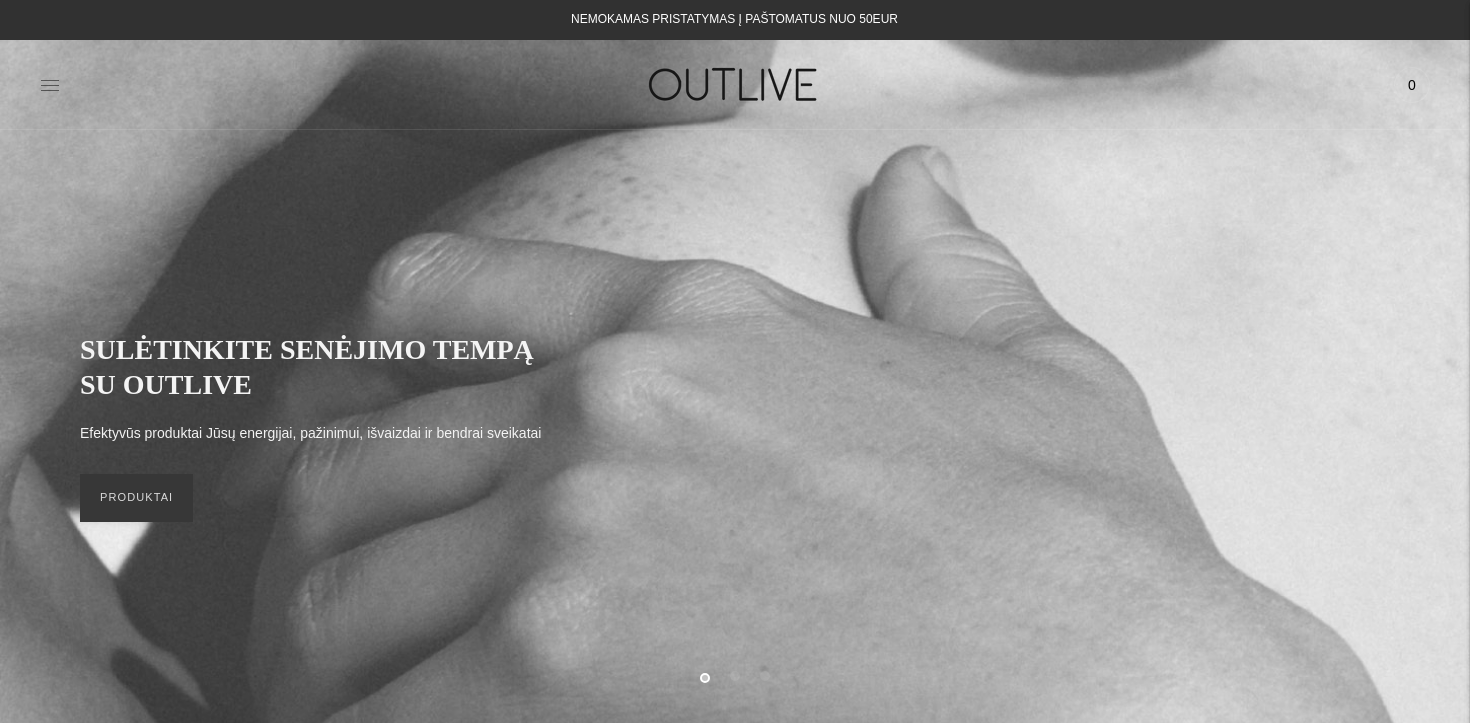 click 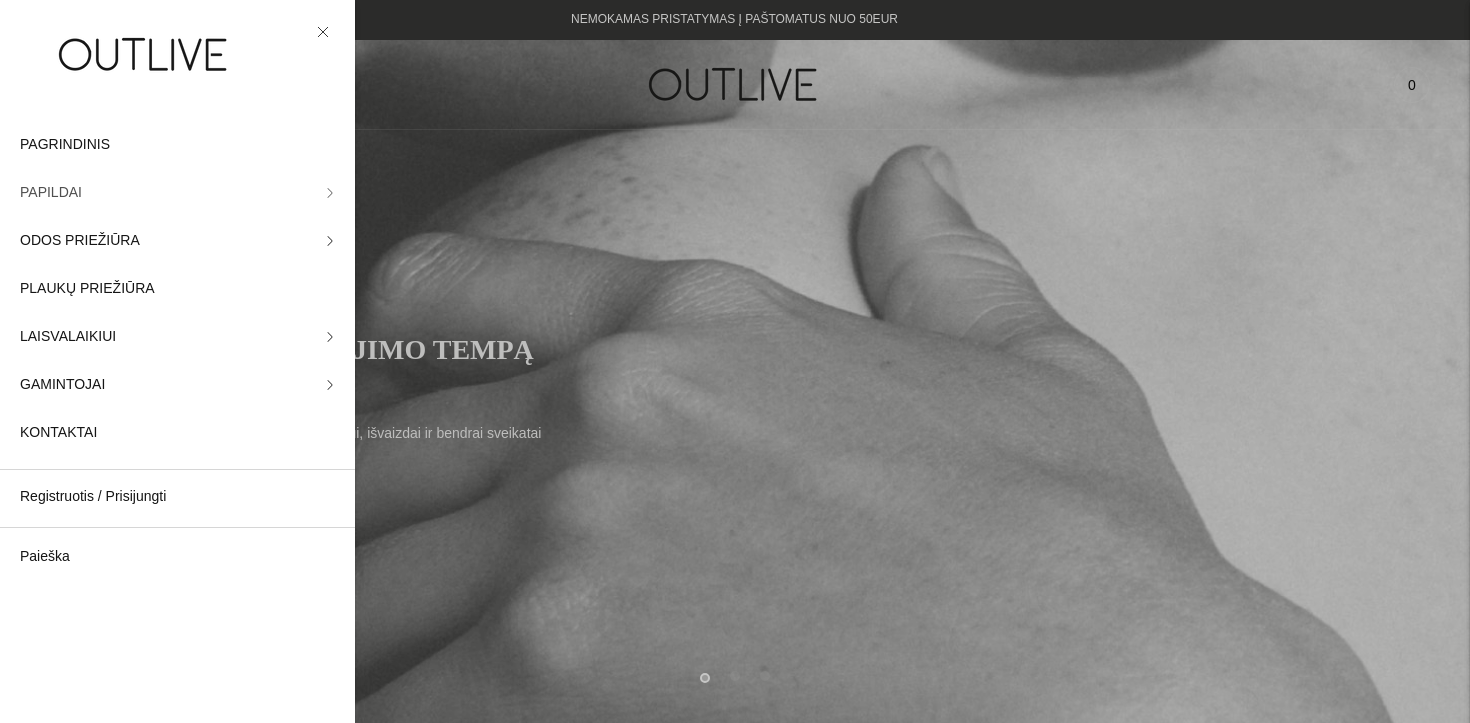 click on "PAPILDAI" 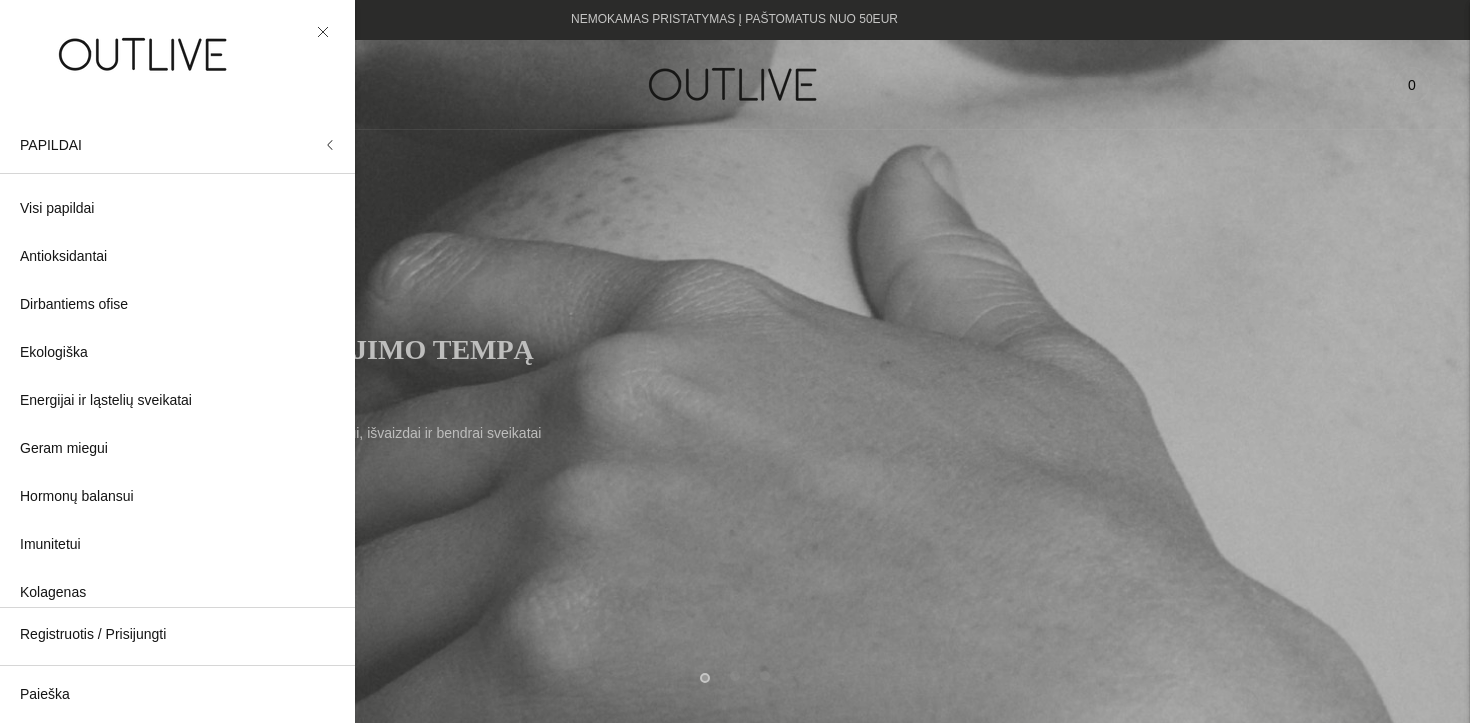 click on "Visi papildai" 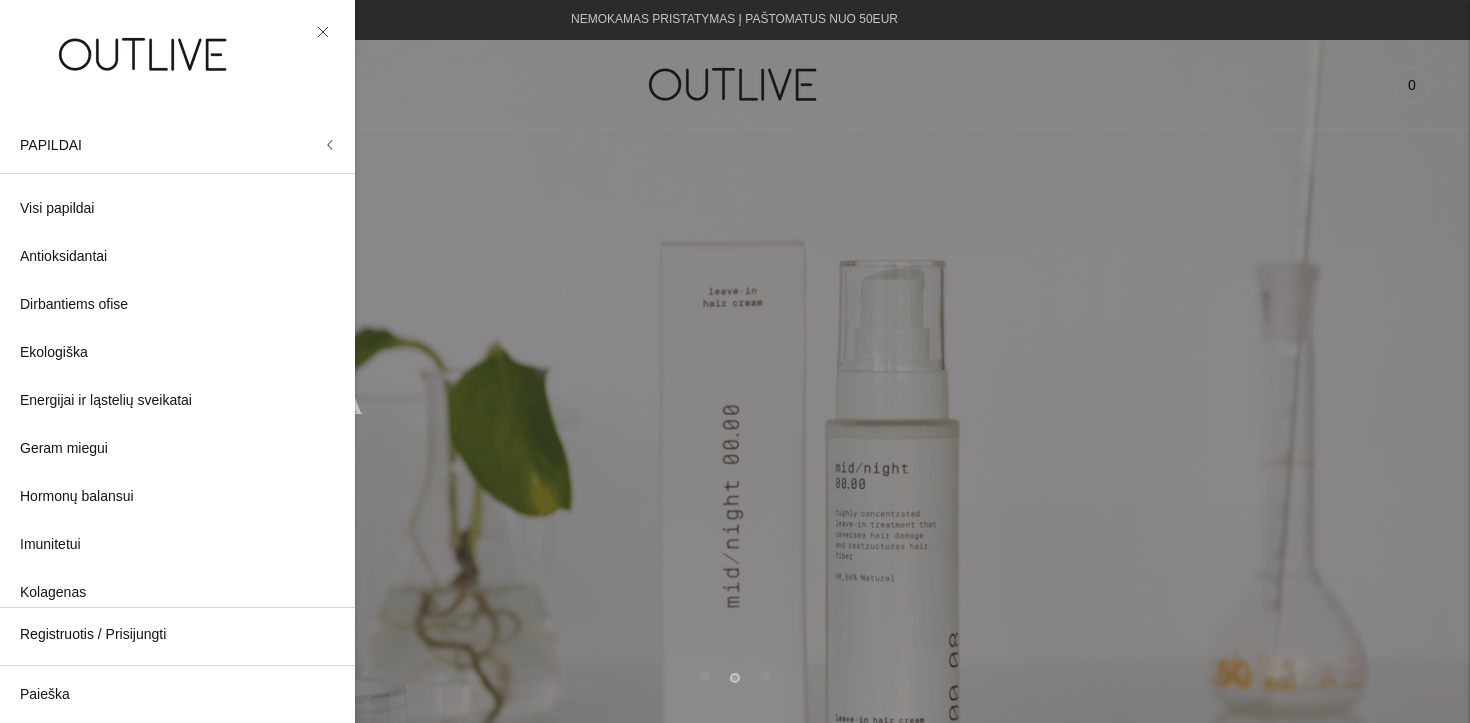 scroll, scrollTop: 0, scrollLeft: 0, axis: both 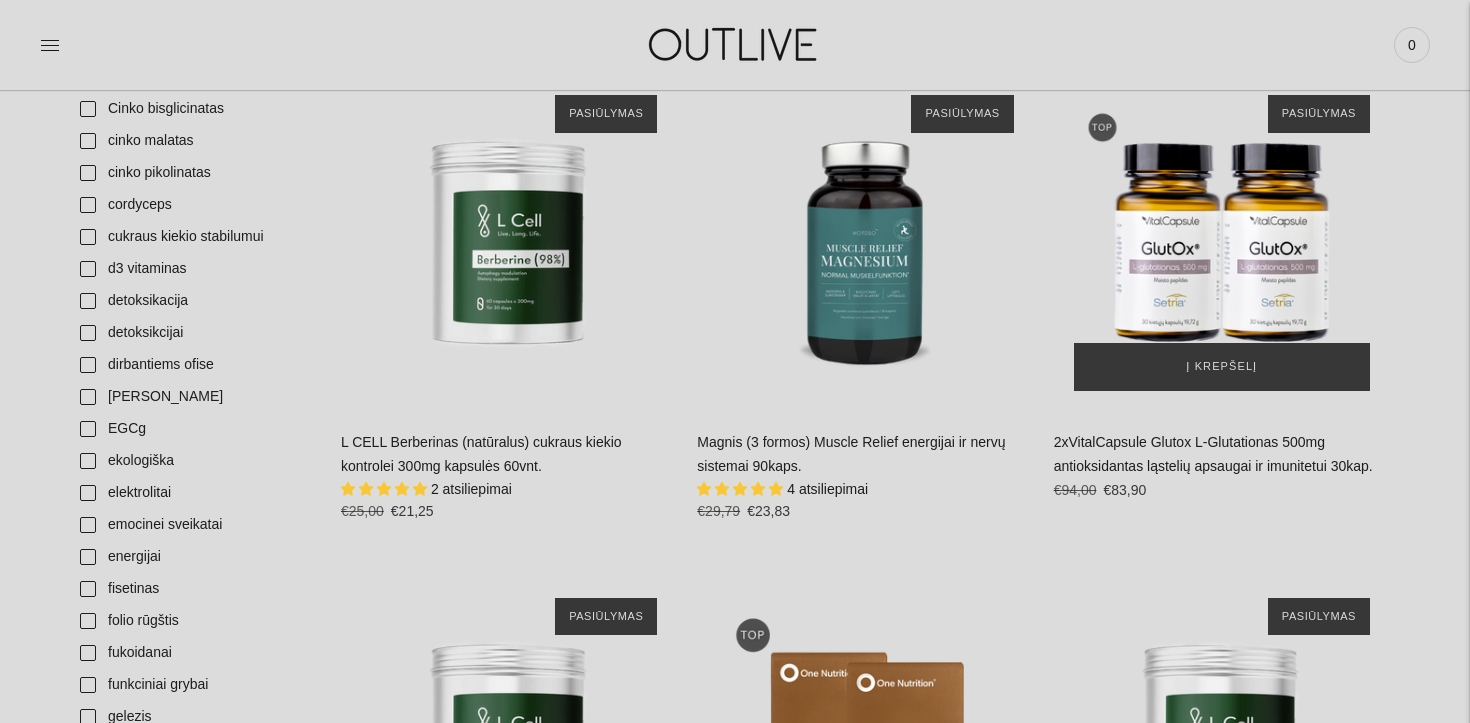 click at bounding box center (1222, 243) 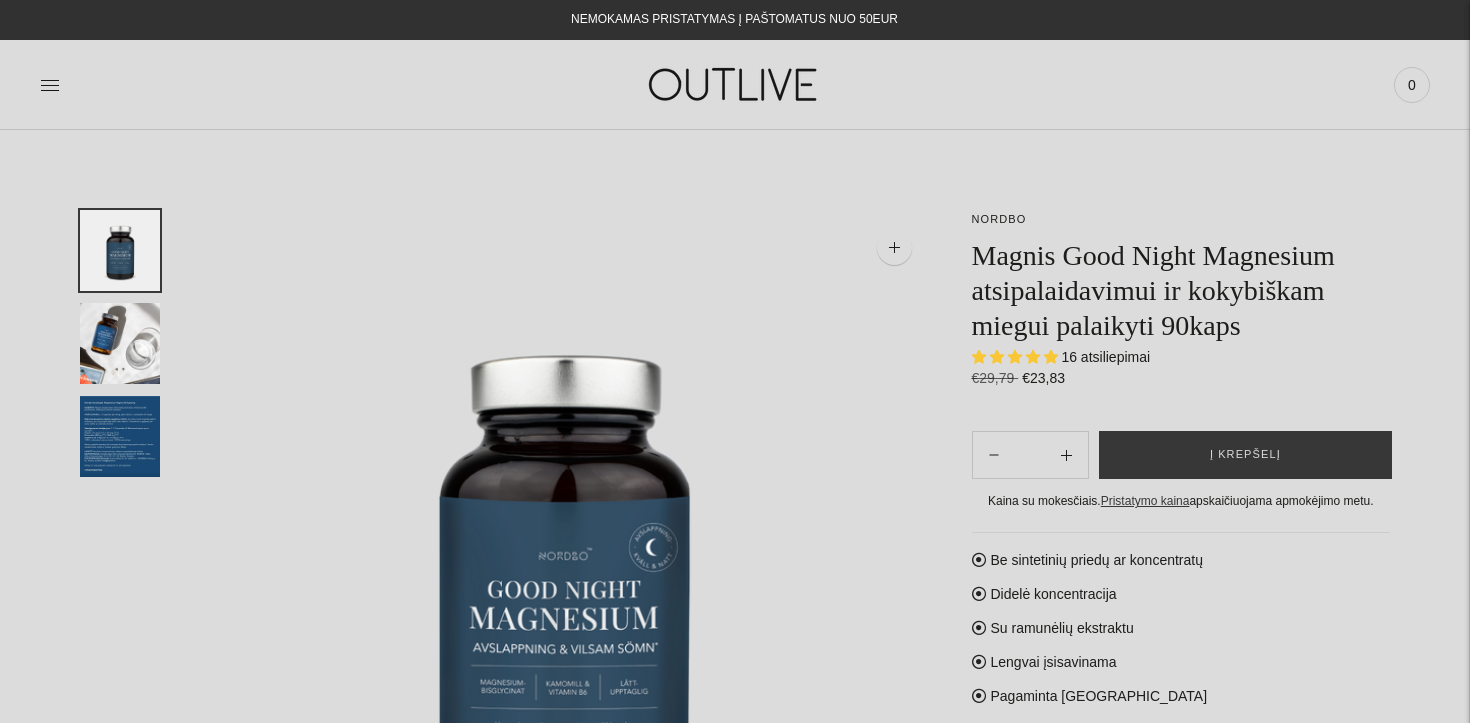 scroll, scrollTop: 0, scrollLeft: 0, axis: both 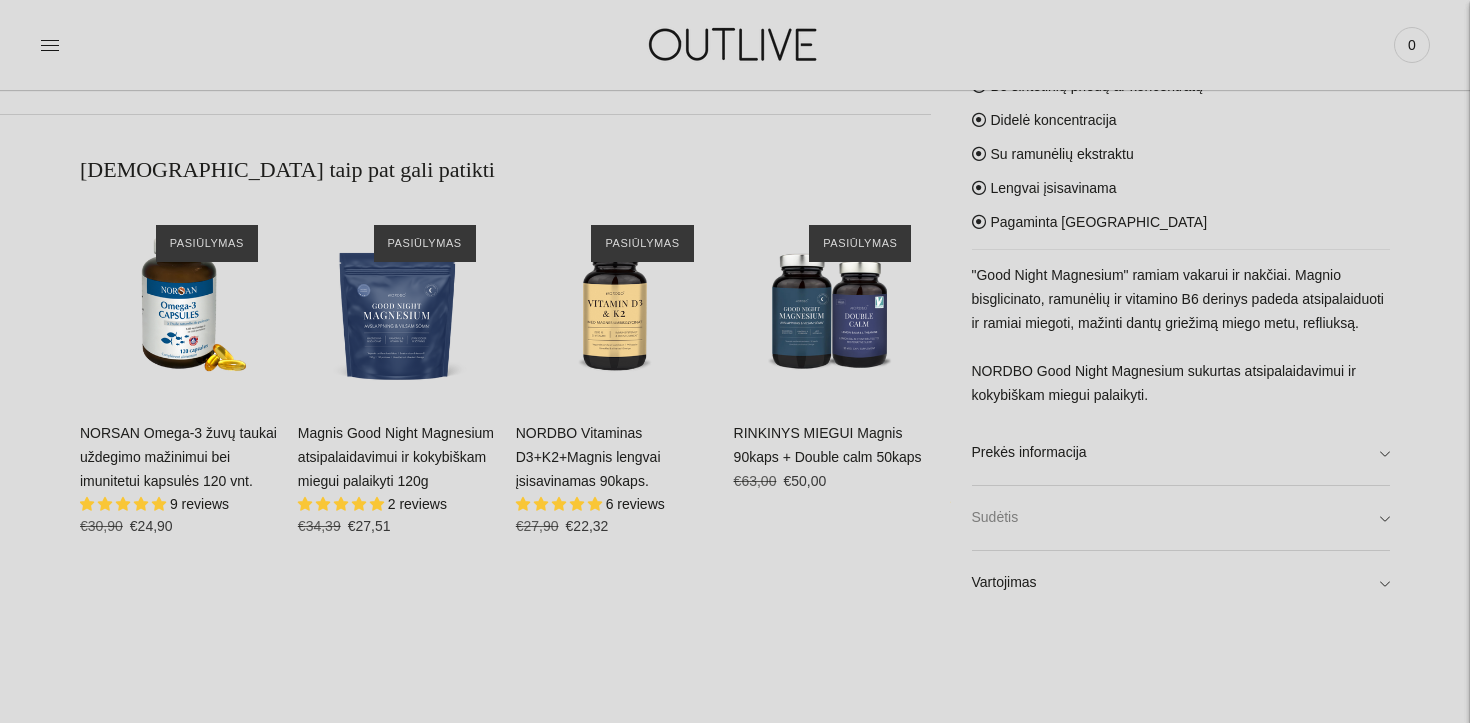click on "Sudėtis" at bounding box center (1181, 519) 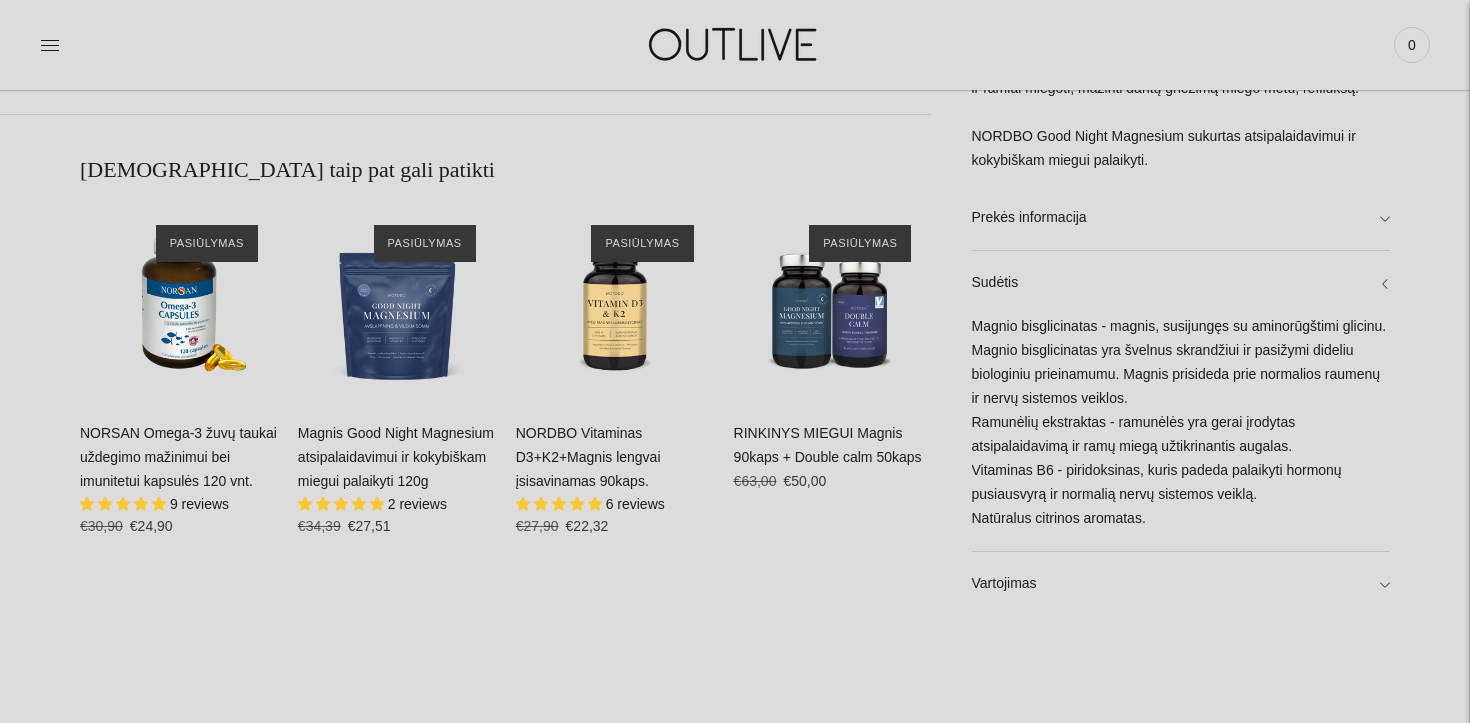 scroll, scrollTop: 608, scrollLeft: 0, axis: vertical 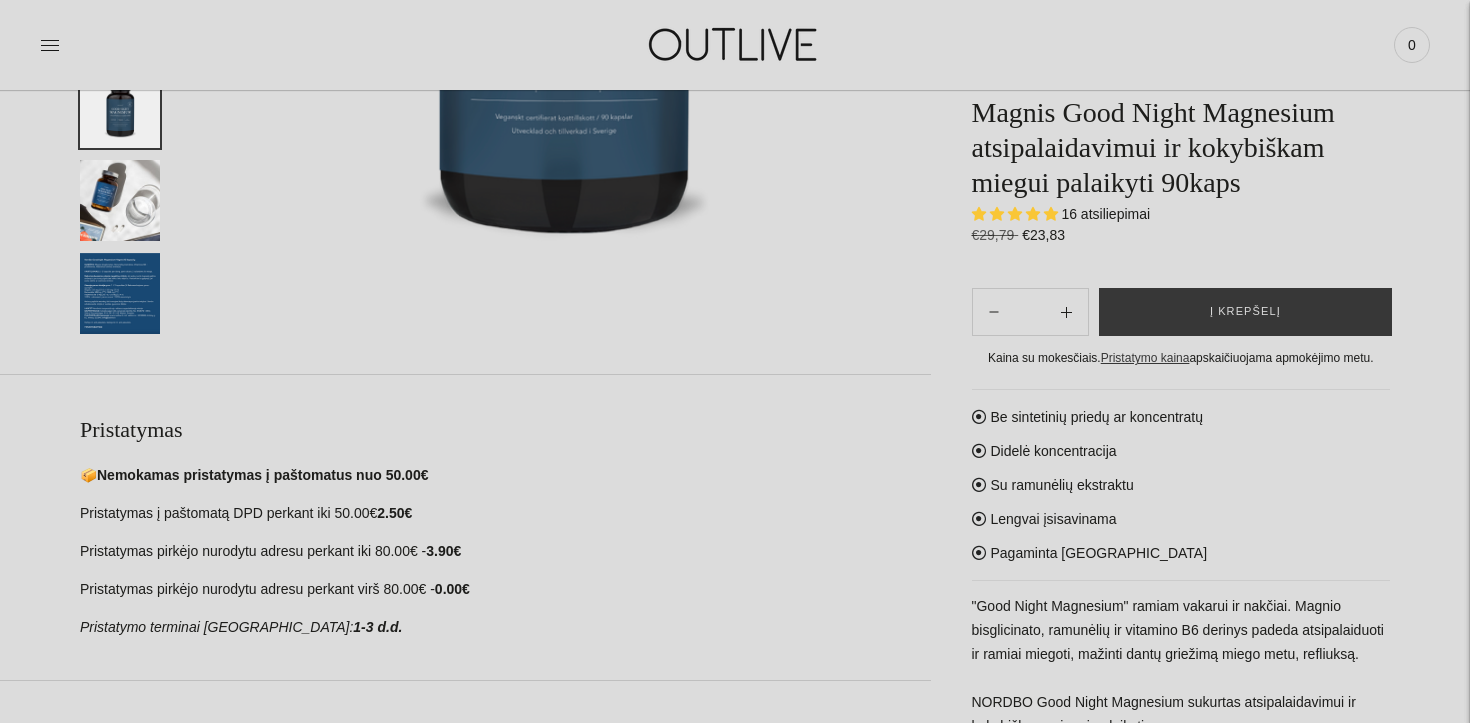 click at bounding box center (120, 293) 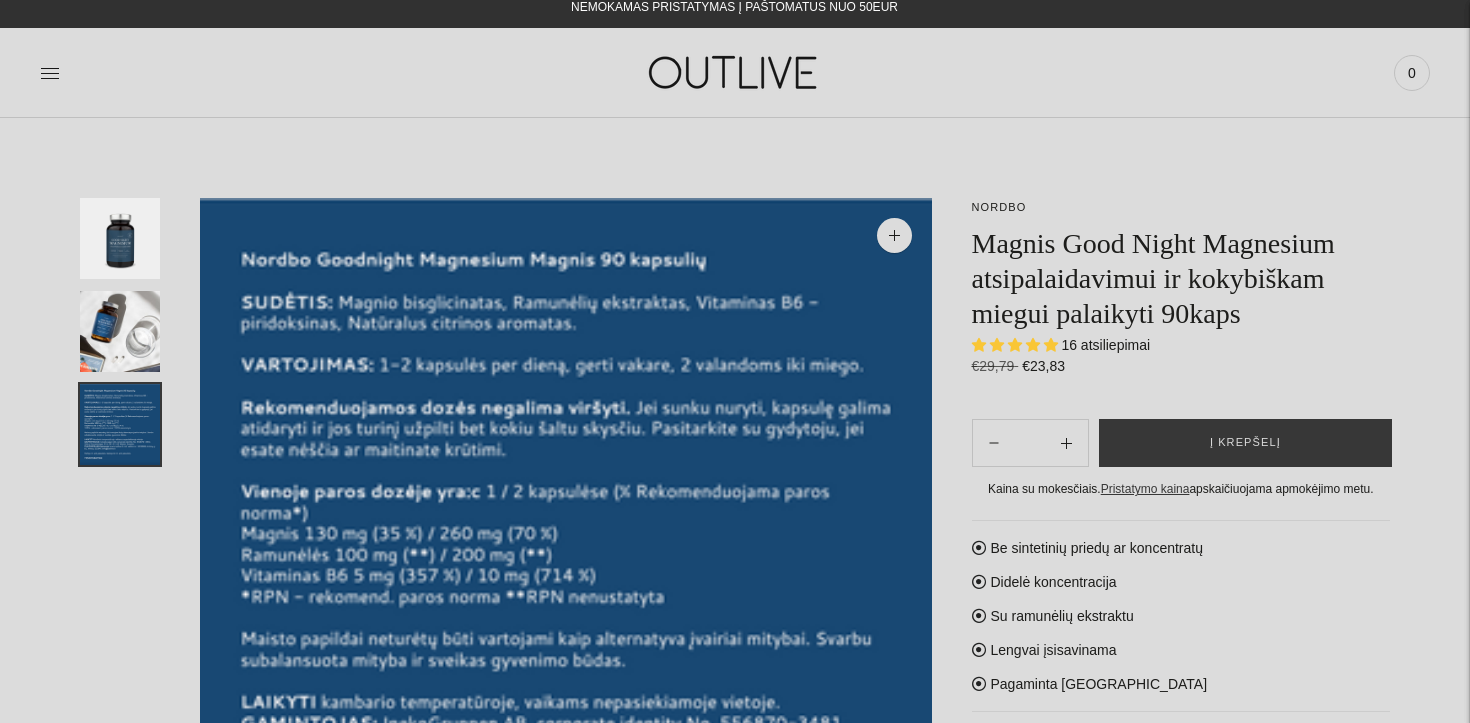 scroll, scrollTop: 0, scrollLeft: 0, axis: both 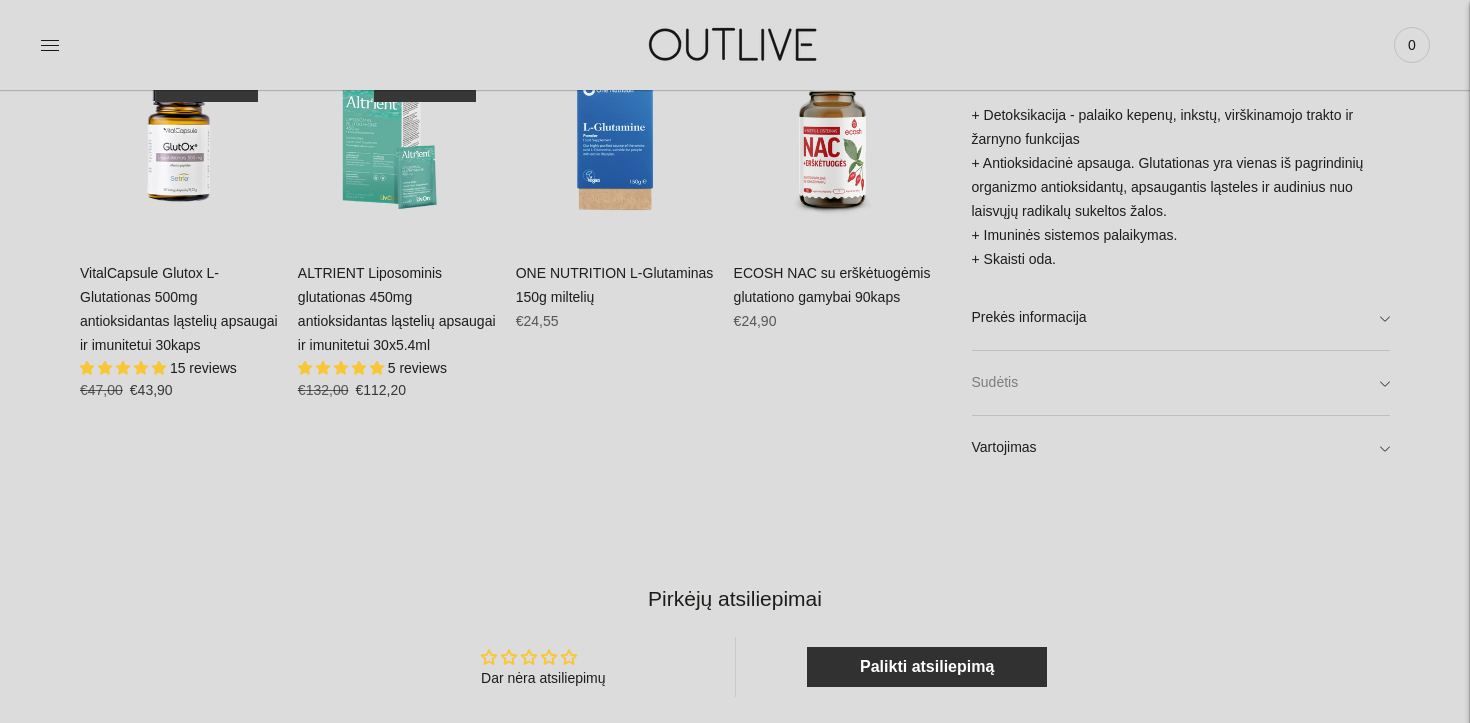 click on "Sudėtis" at bounding box center [1181, 383] 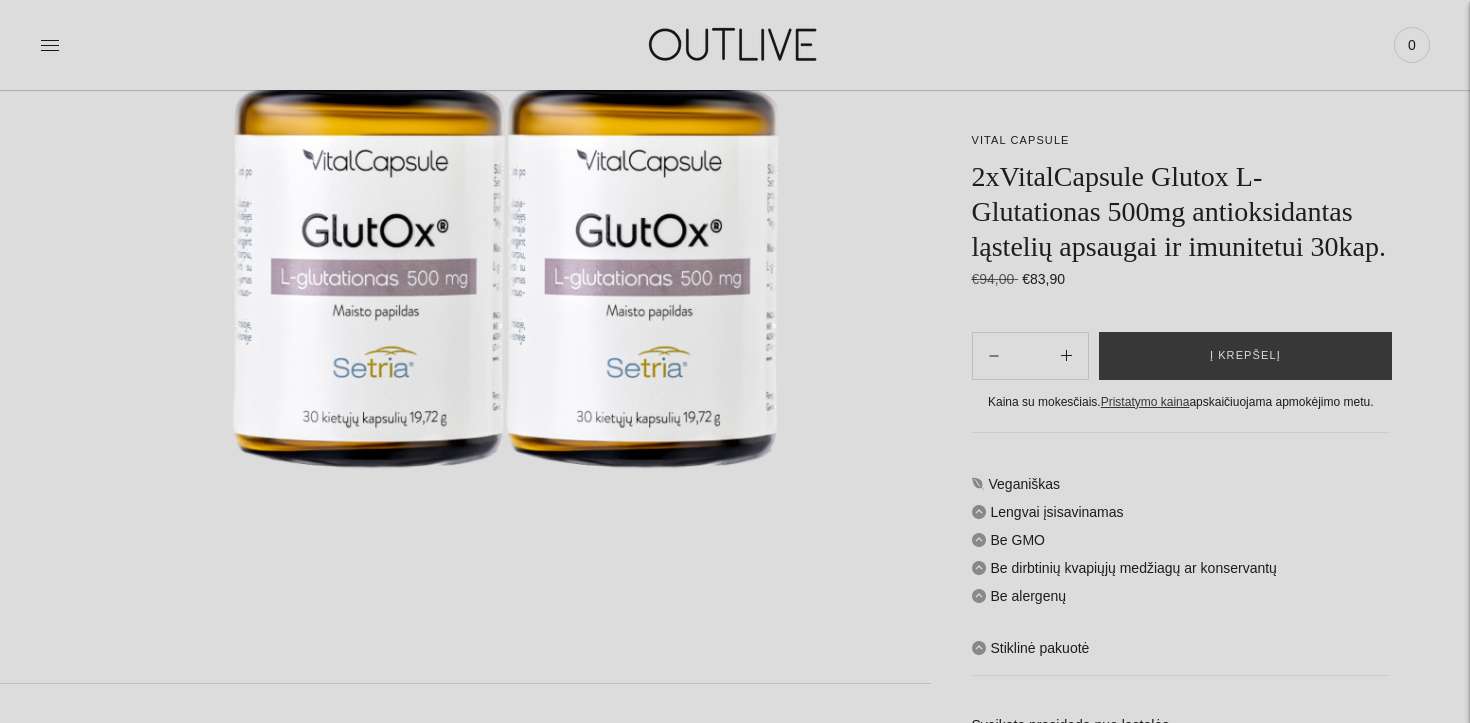 scroll, scrollTop: 0, scrollLeft: 0, axis: both 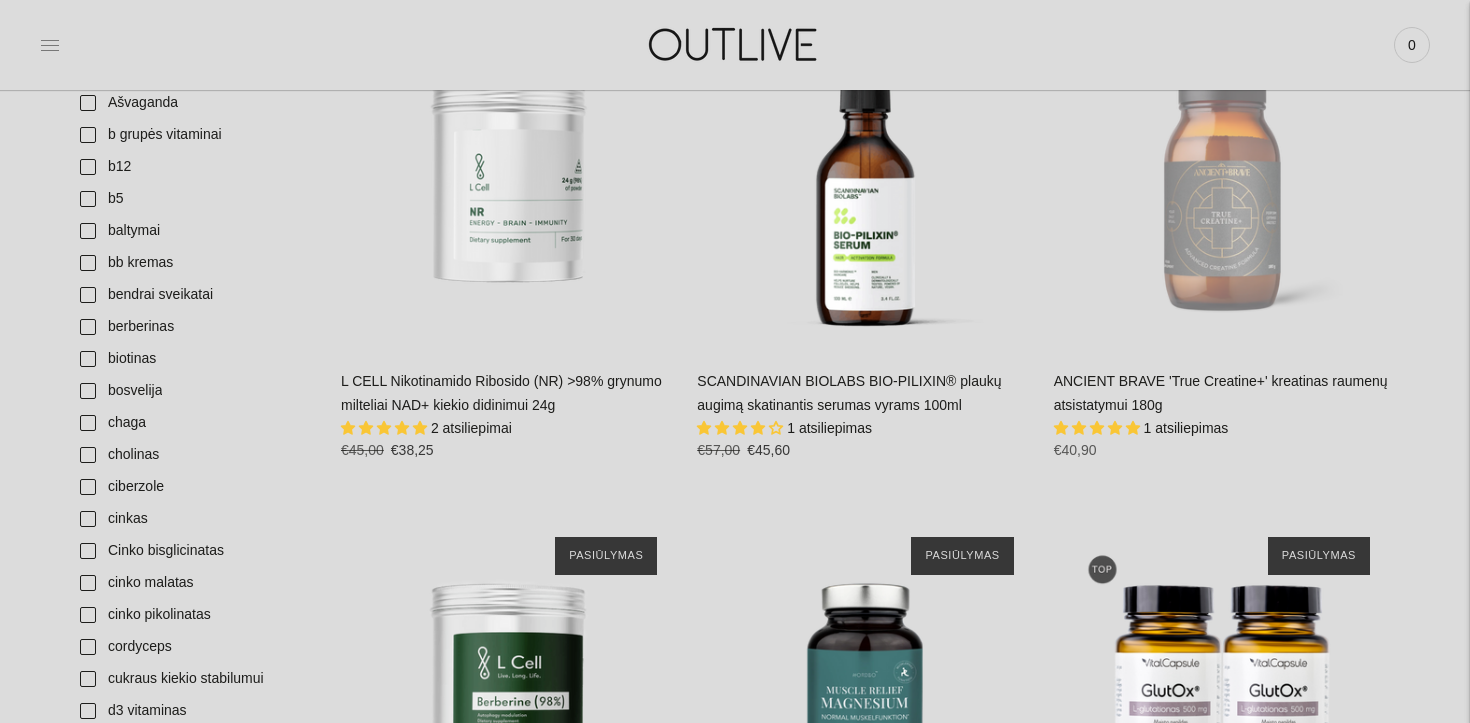 click 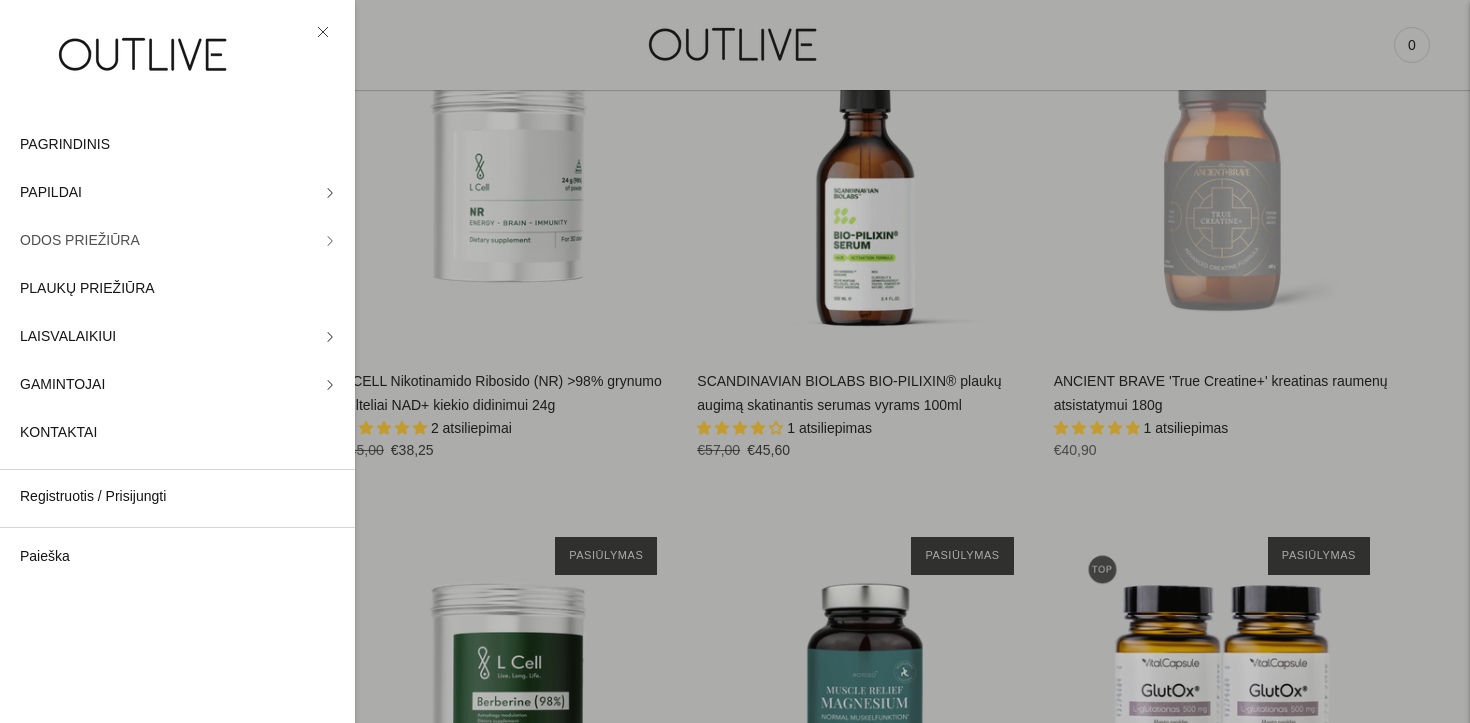 click on "ODOS PRIEŽIŪRA" at bounding box center (80, 241) 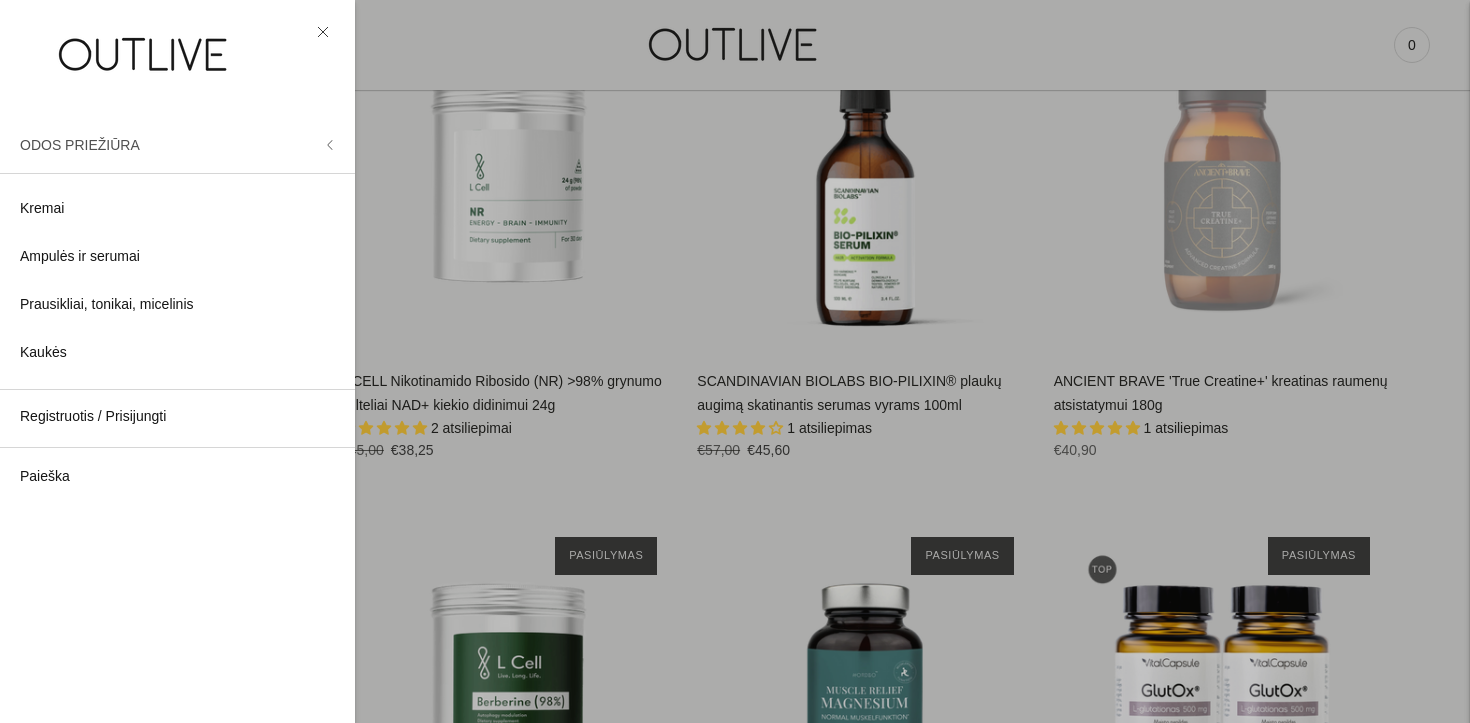 click on "ODOS PRIEŽIŪRA" at bounding box center (80, 145) 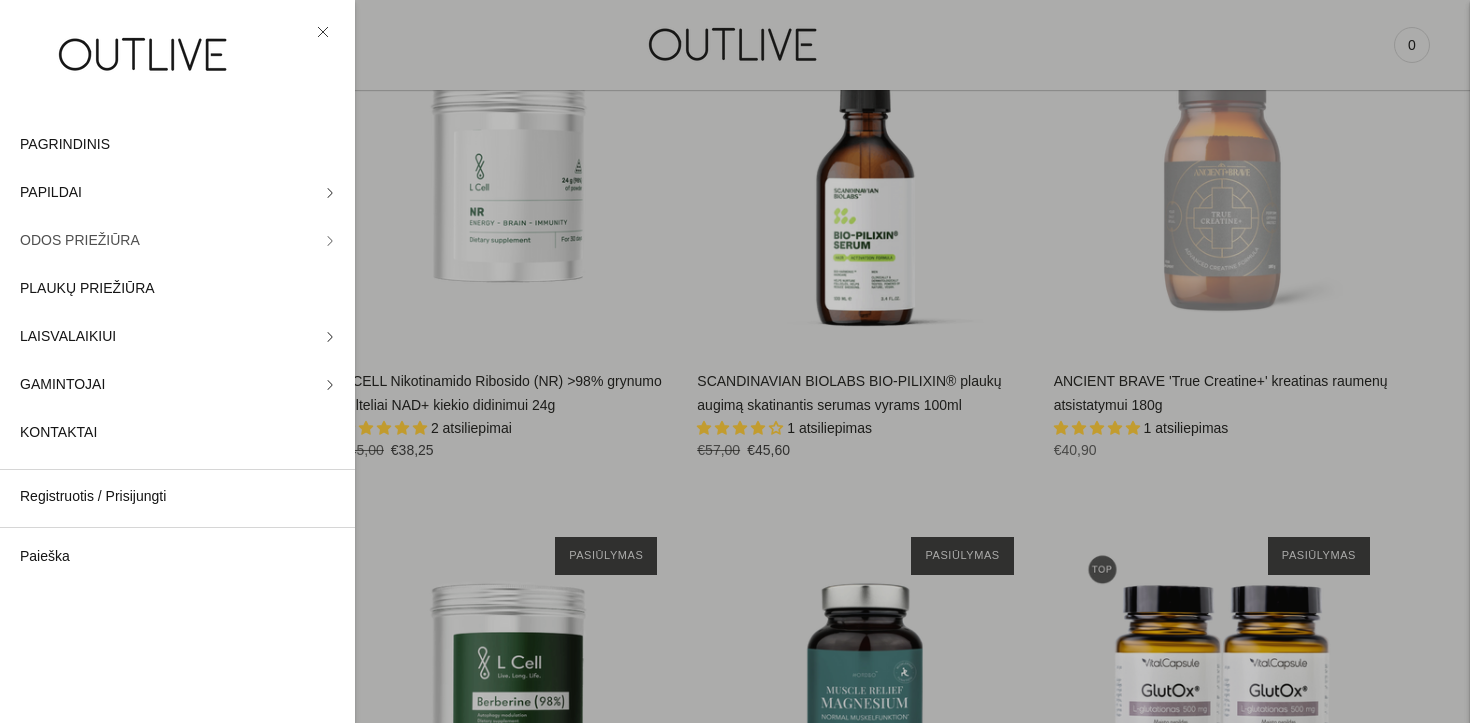 click on "ODOS PRIEŽIŪRA" at bounding box center [80, 241] 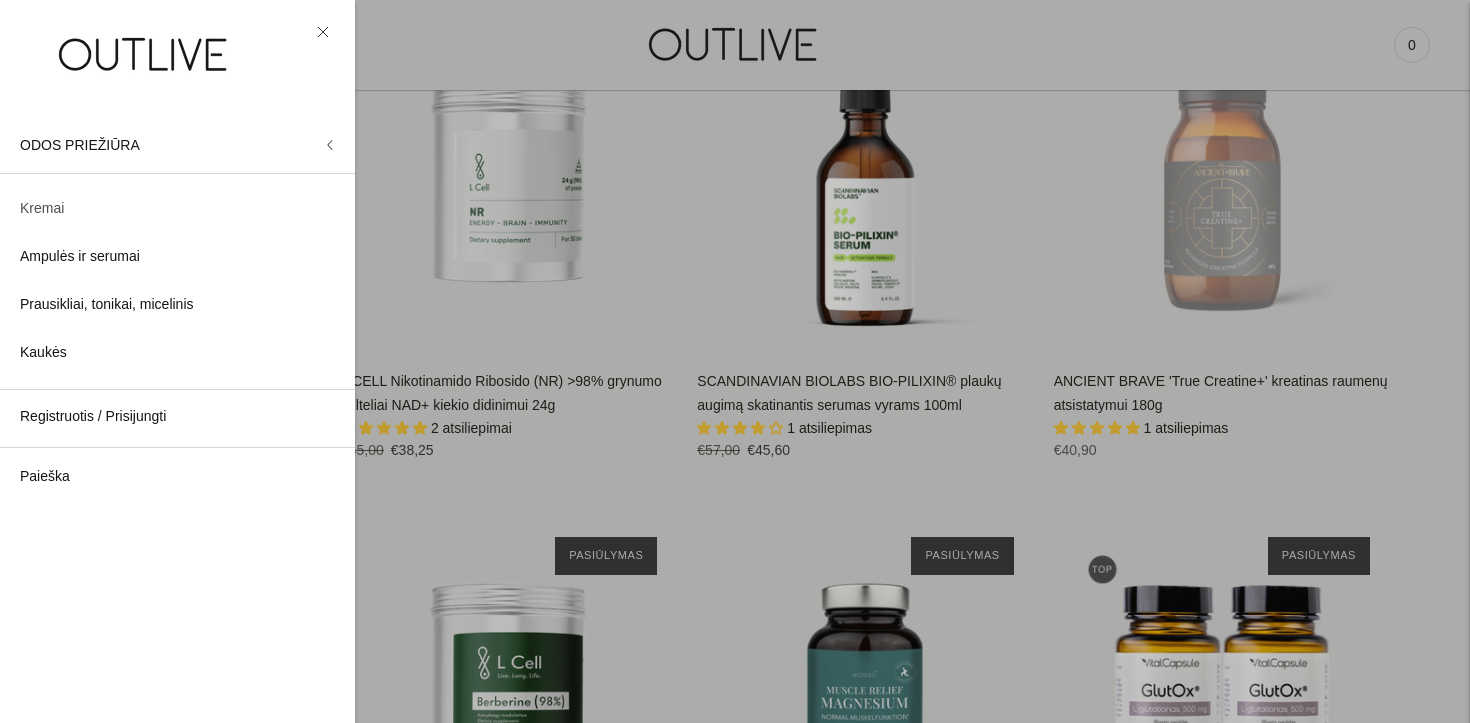 click on "Kremai" at bounding box center [42, 209] 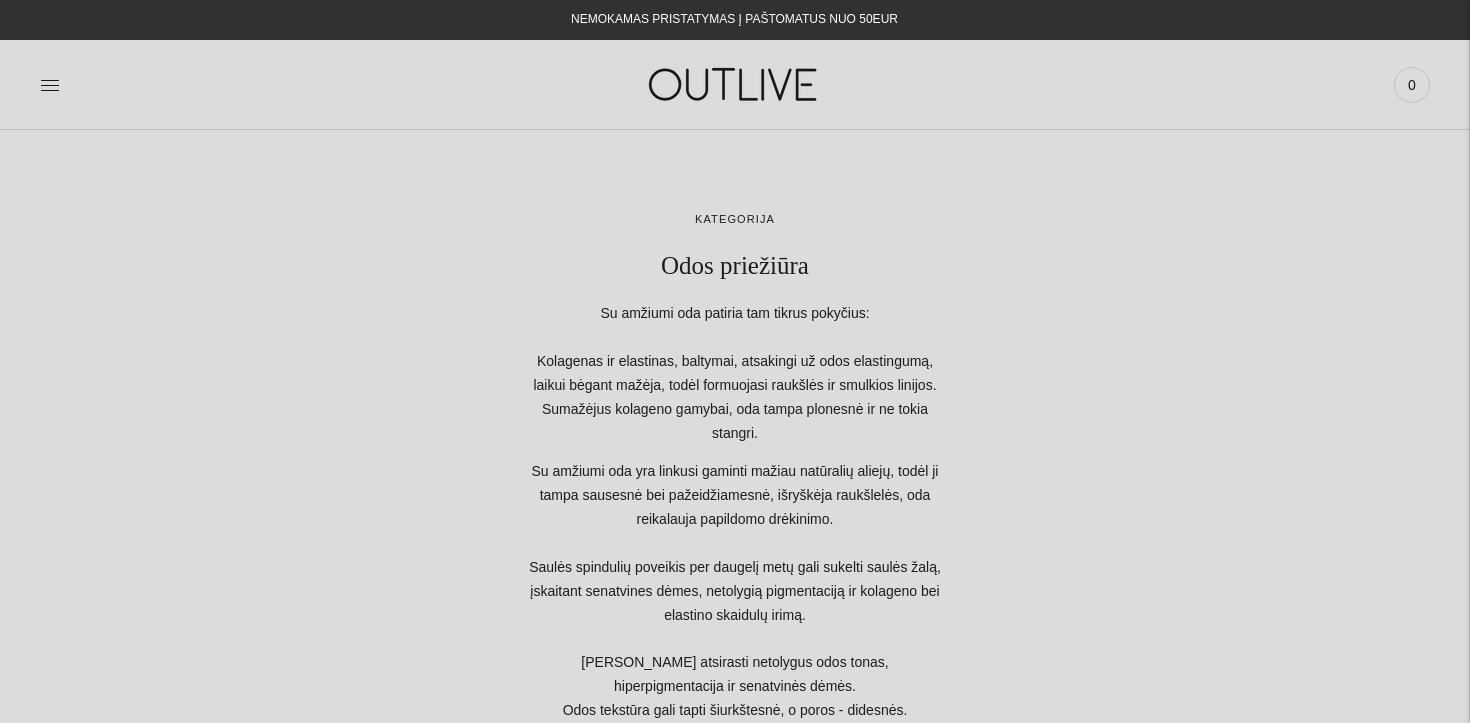 scroll, scrollTop: 0, scrollLeft: 0, axis: both 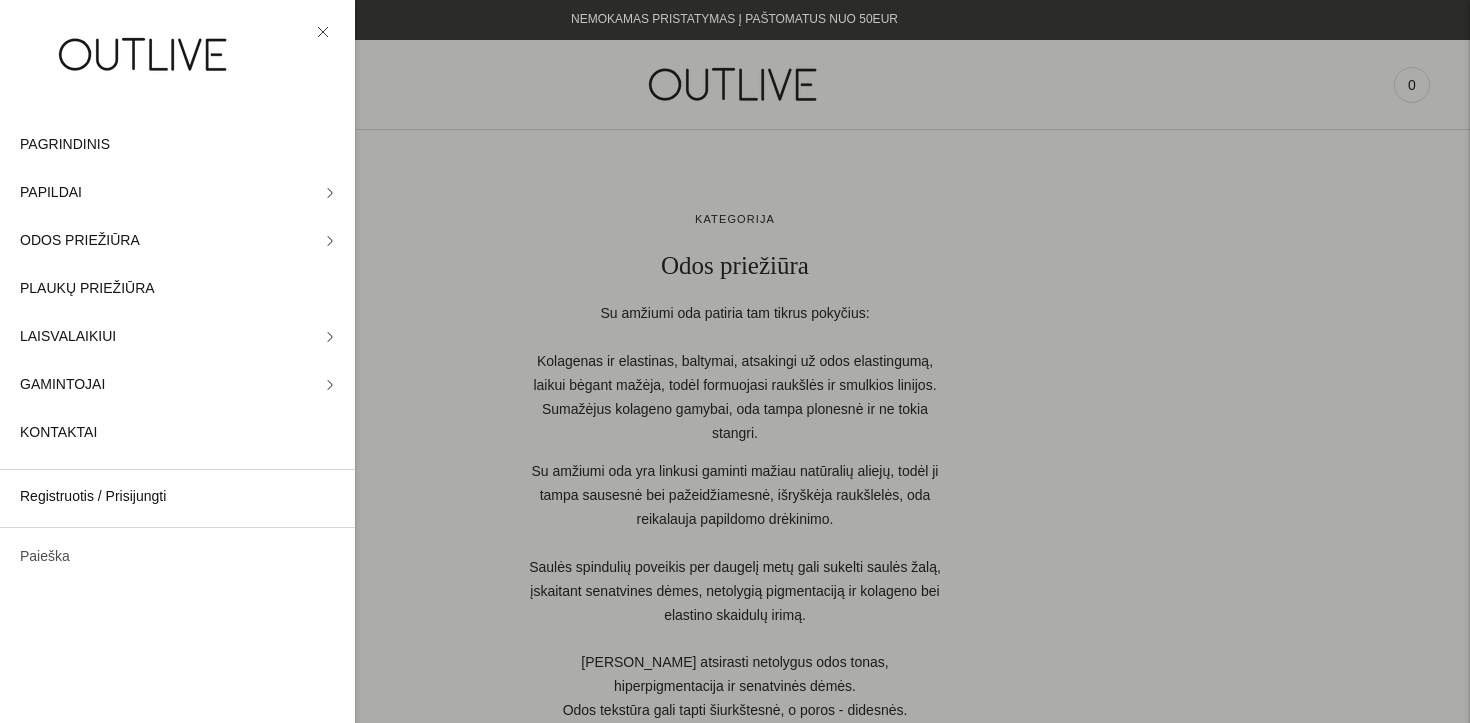 click on "Paieška" at bounding box center (177, 557) 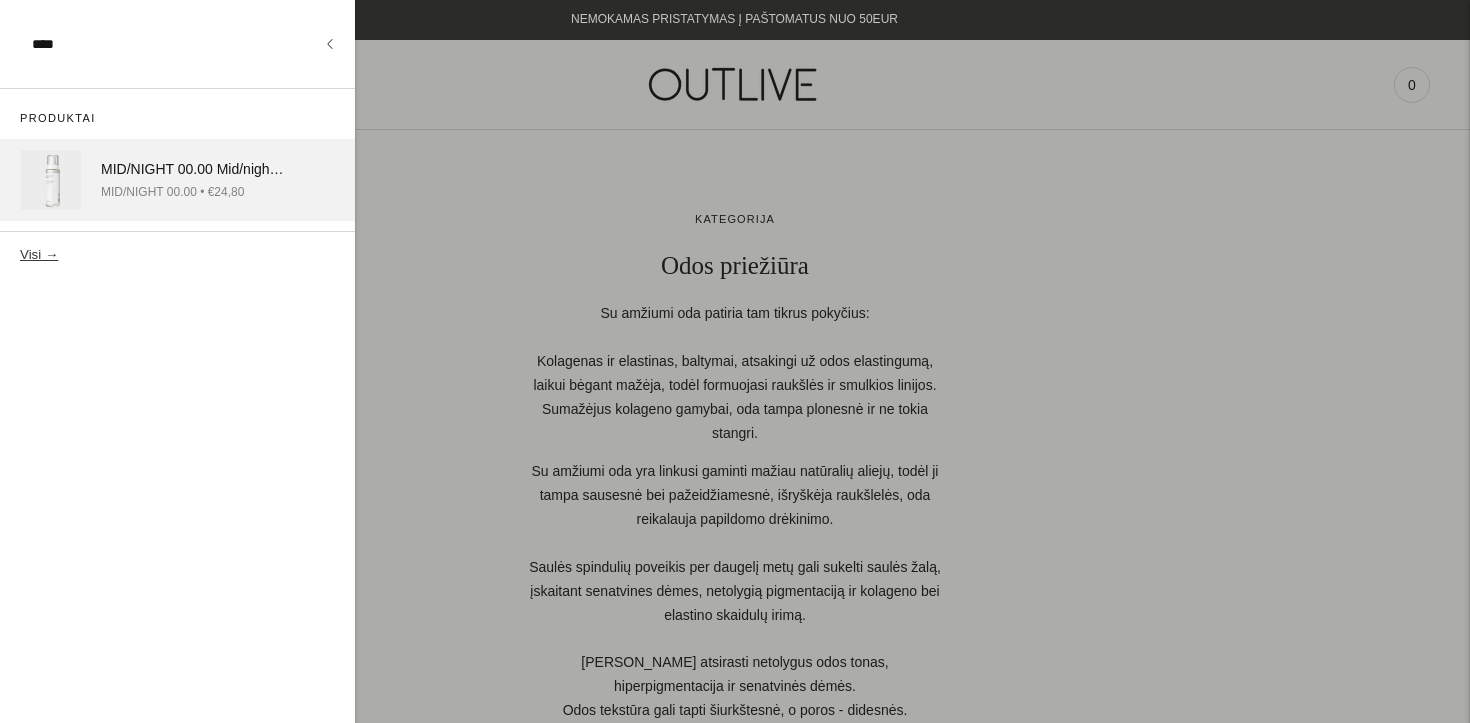 type on "****" 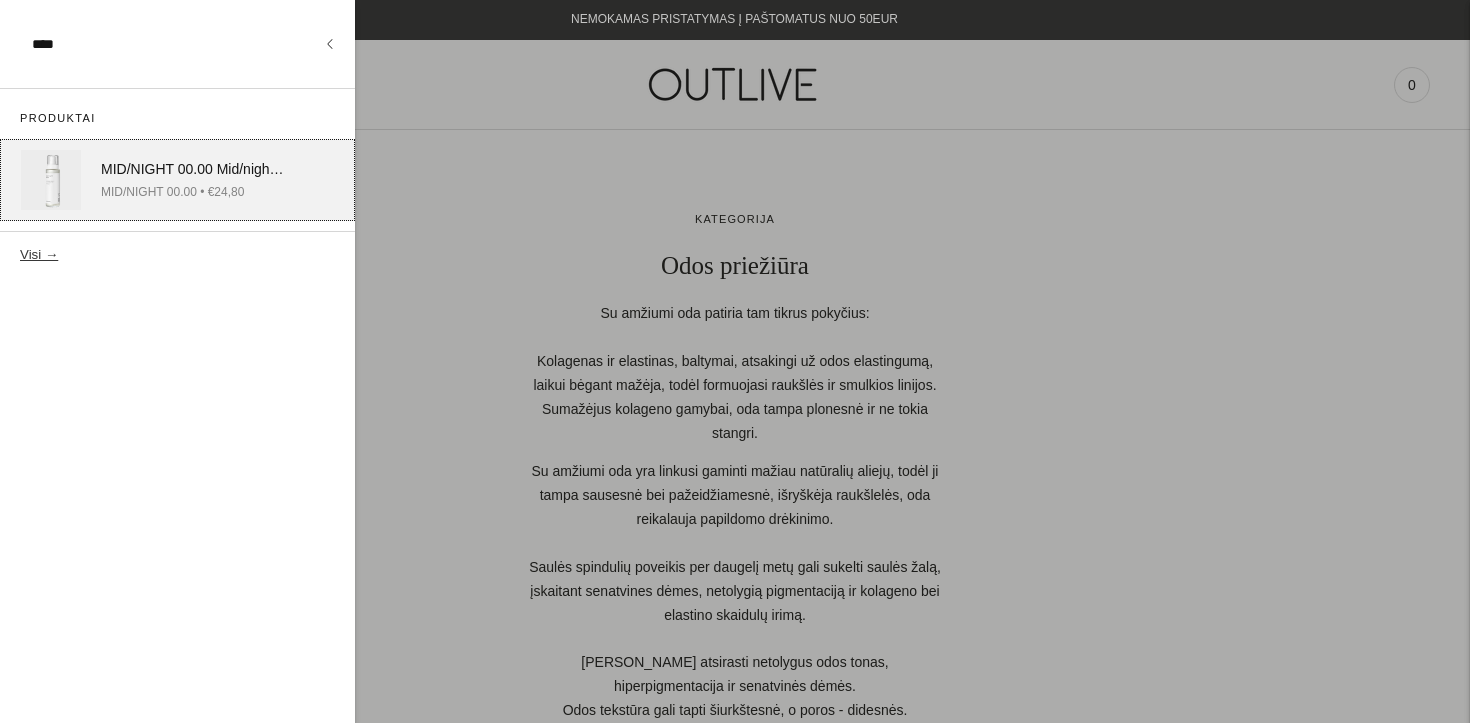 click on "MID/NIGHT 00.00 Mid/night 00.00 Deodorant 00.15 Natūralus gelinis  dezo dorantas 100ml" at bounding box center [194, 170] 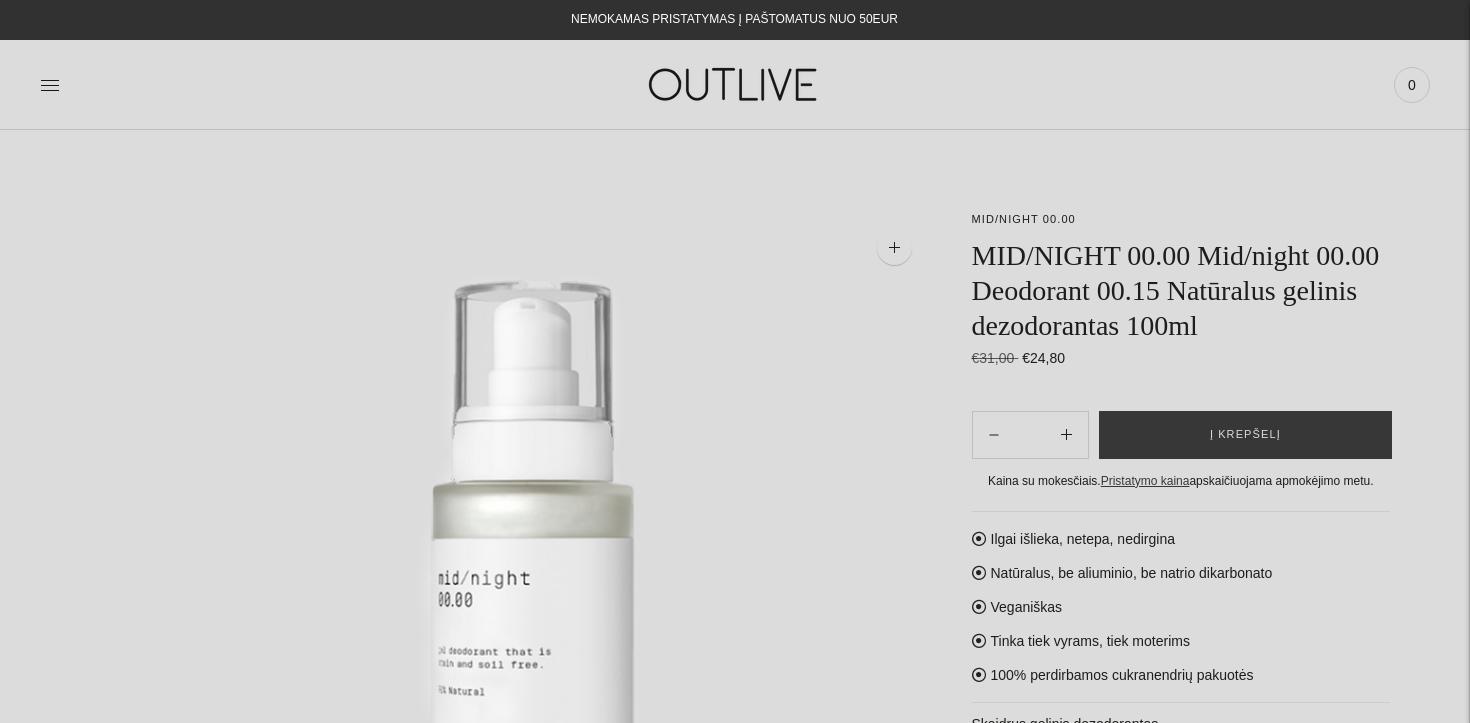 scroll, scrollTop: 0, scrollLeft: 0, axis: both 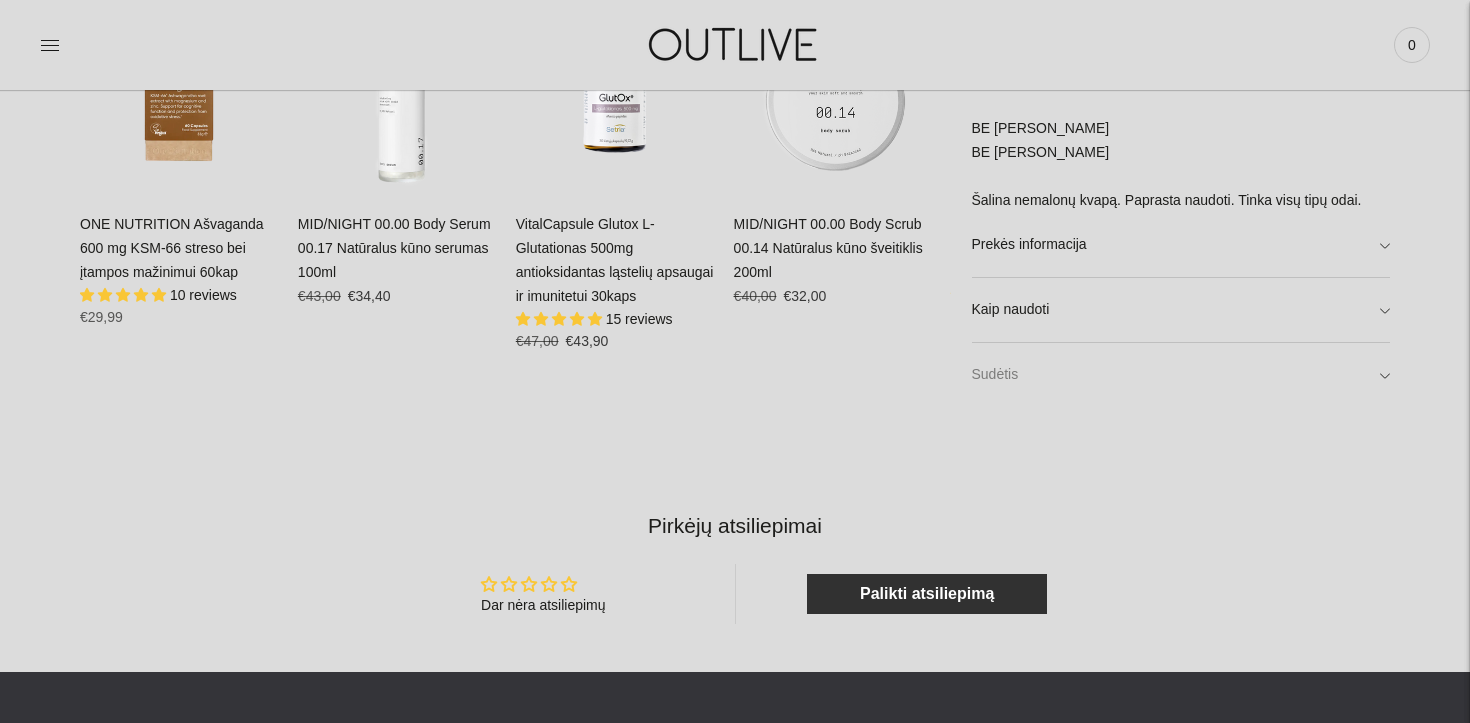 click on "Sudėtis" at bounding box center (1181, 375) 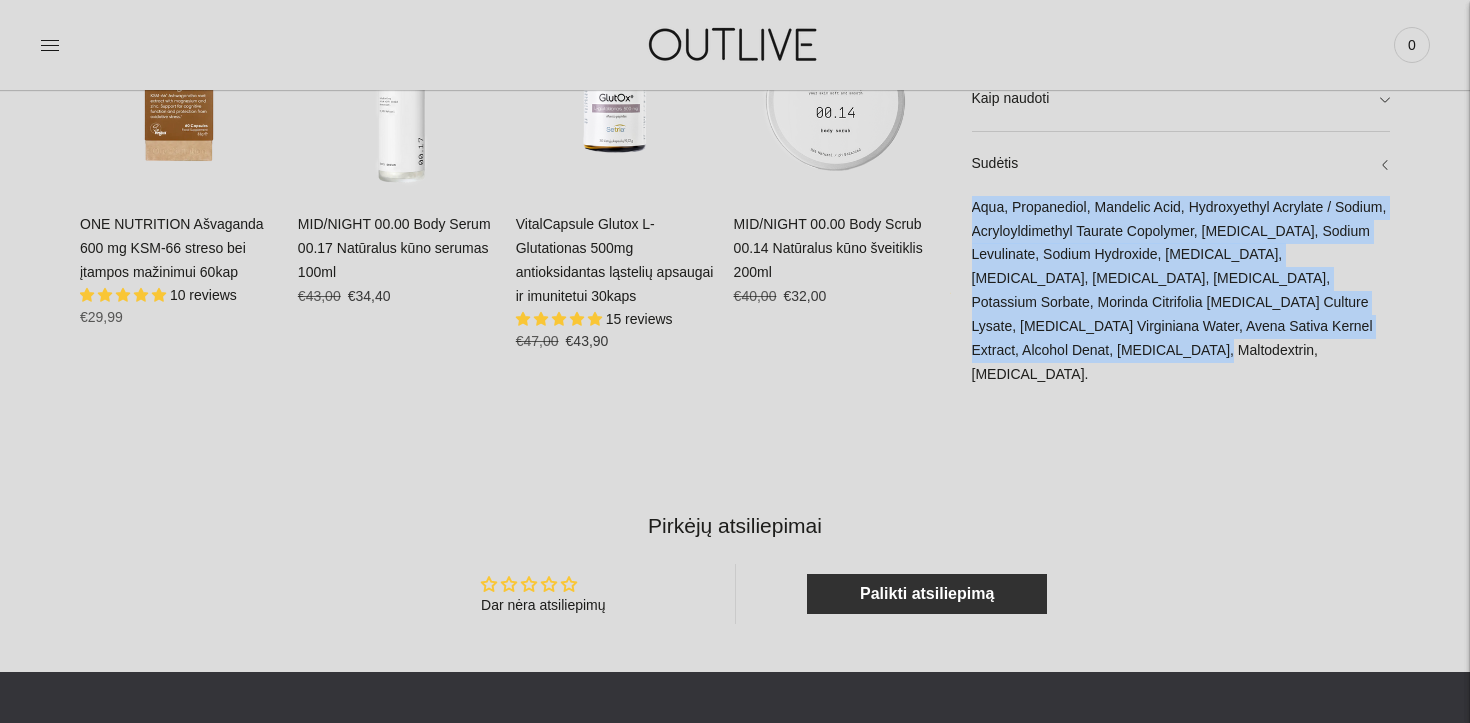 click on "**********" at bounding box center [1161, -443] 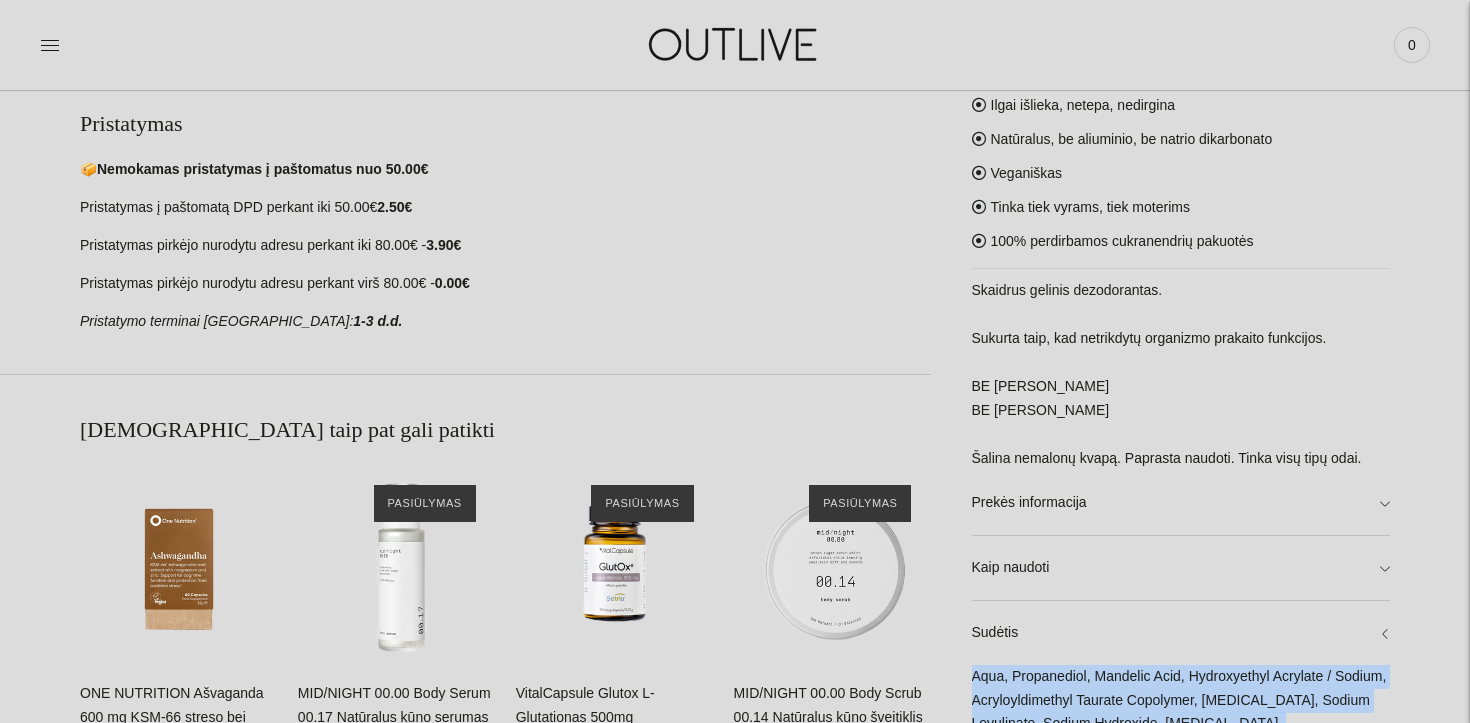 scroll, scrollTop: 1102, scrollLeft: 0, axis: vertical 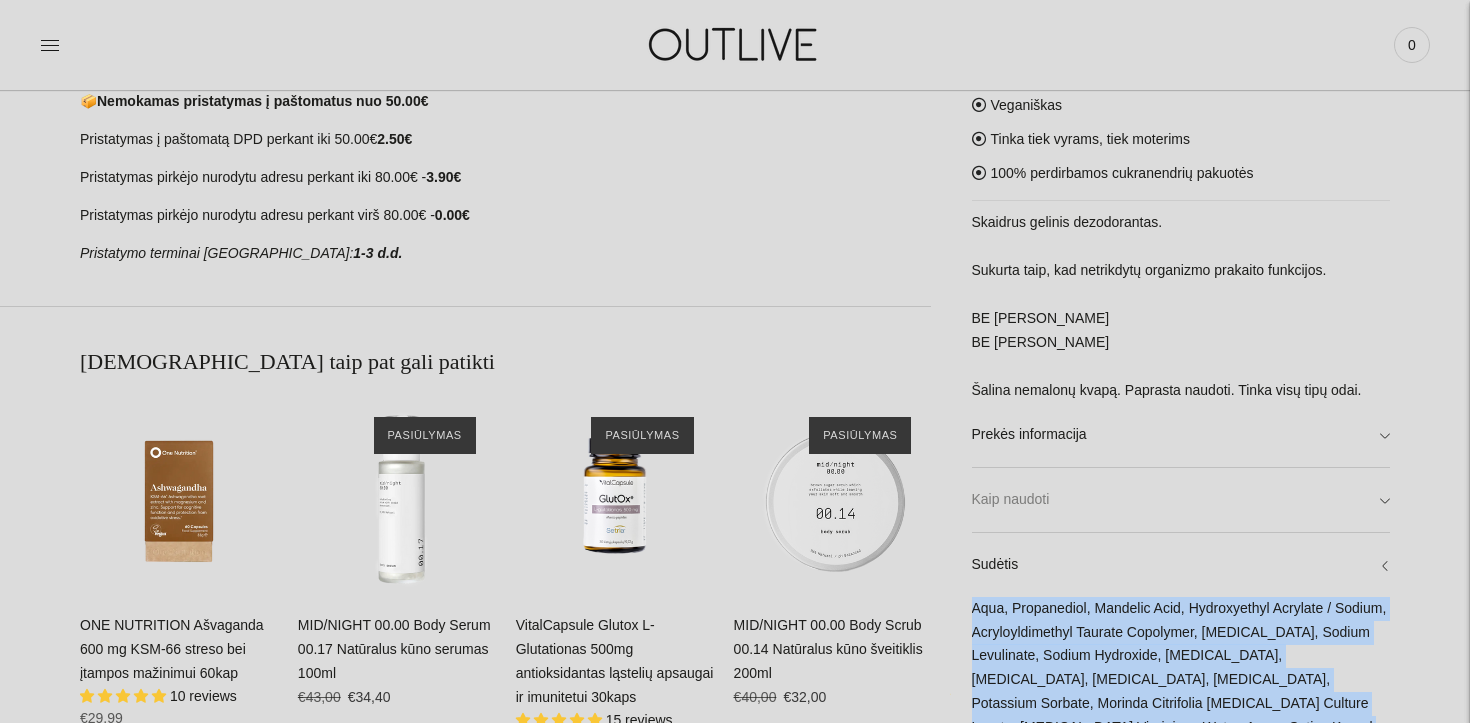 click on "Kaip naudoti" at bounding box center [1181, 499] 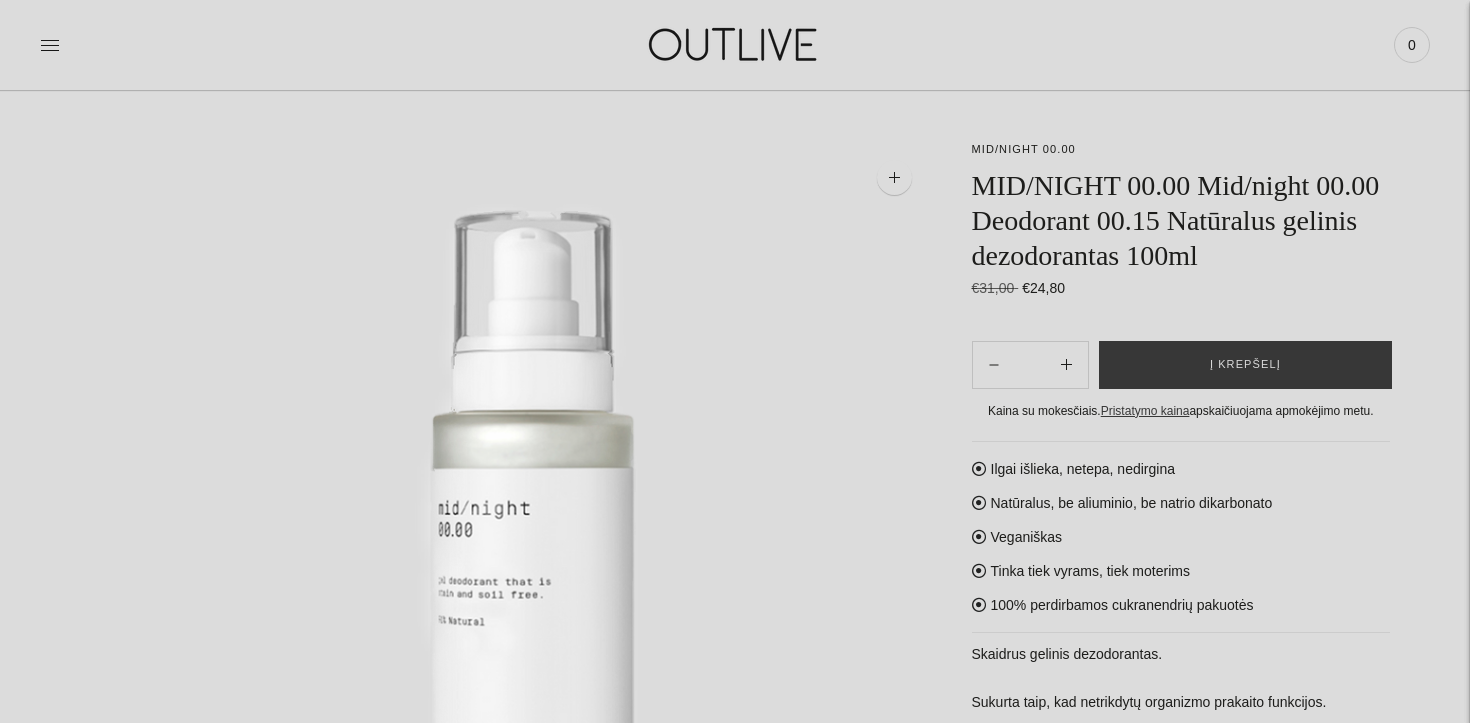 scroll, scrollTop: 0, scrollLeft: 0, axis: both 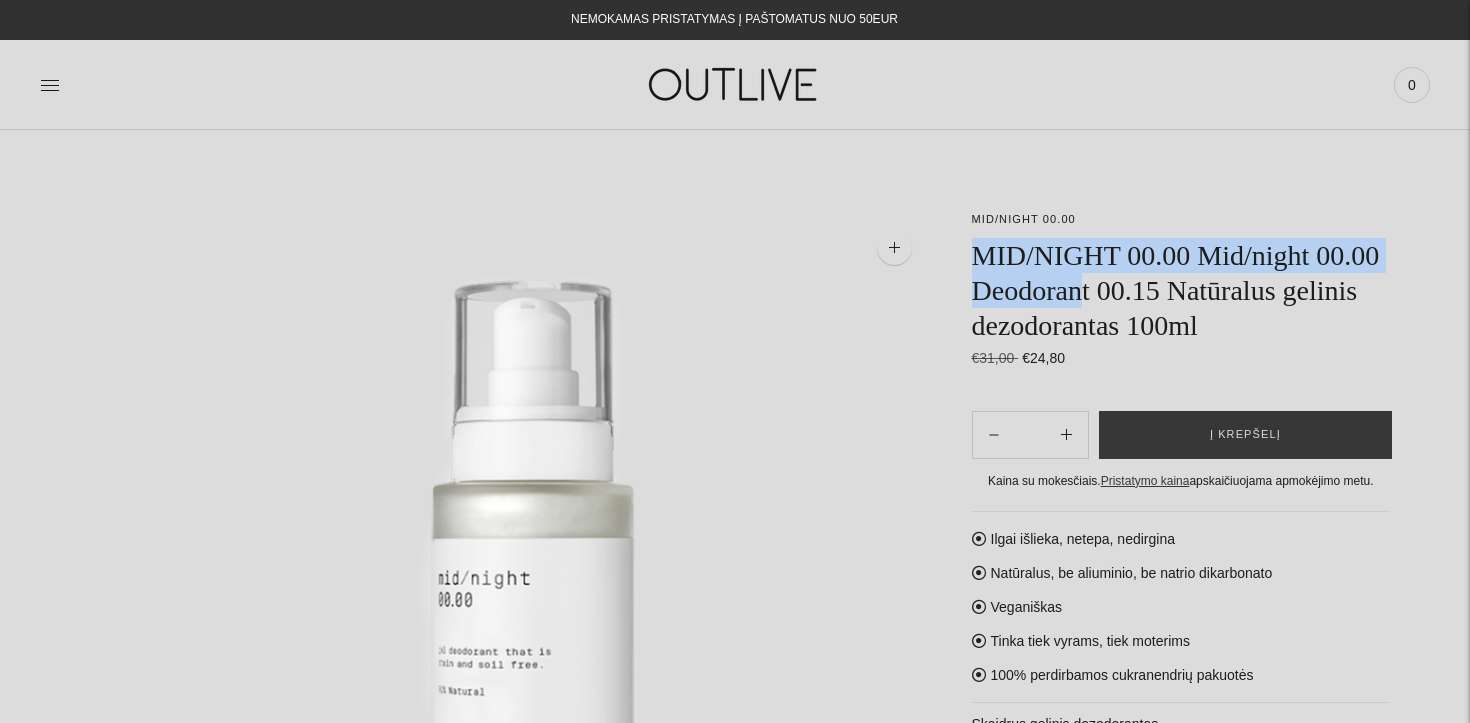 drag, startPoint x: 973, startPoint y: 256, endPoint x: 1176, endPoint y: 290, distance: 205.82759 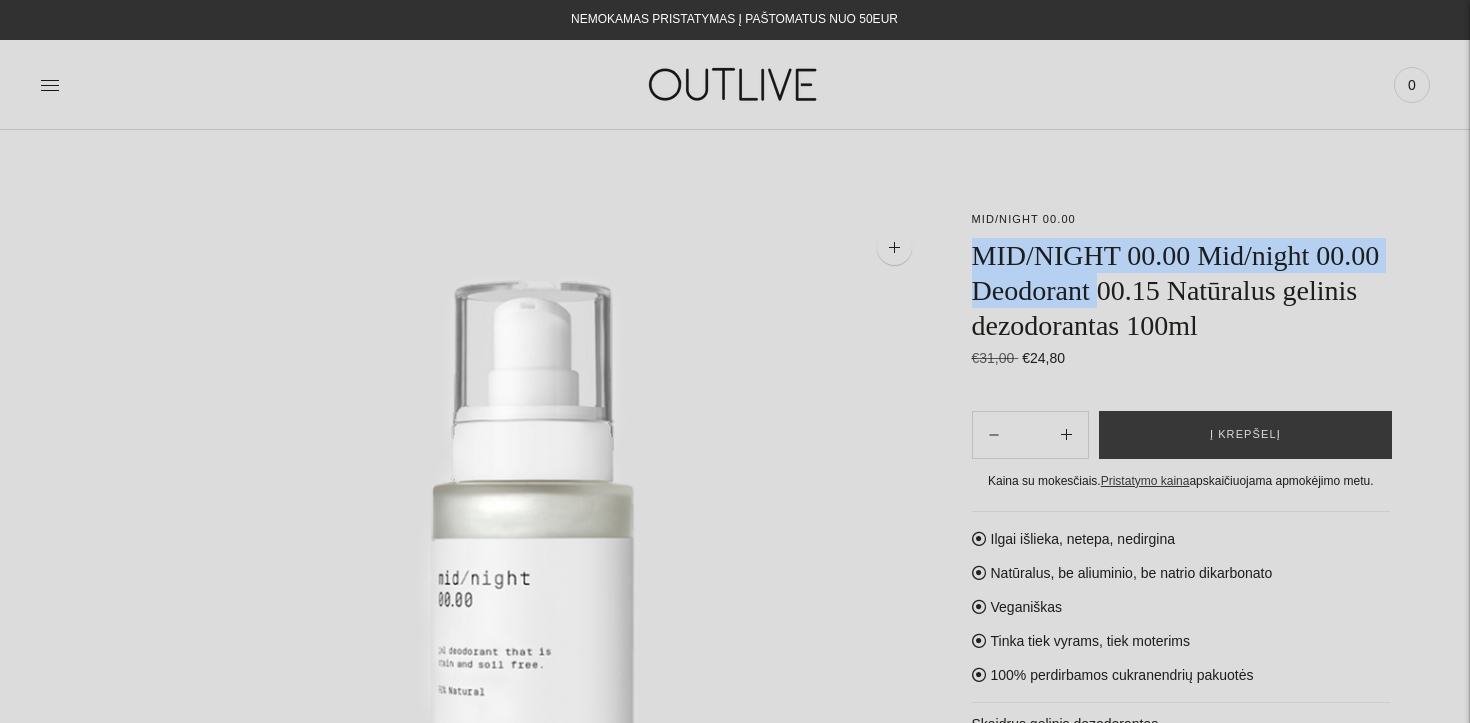 drag, startPoint x: 1197, startPoint y: 290, endPoint x: 968, endPoint y: 247, distance: 233.00215 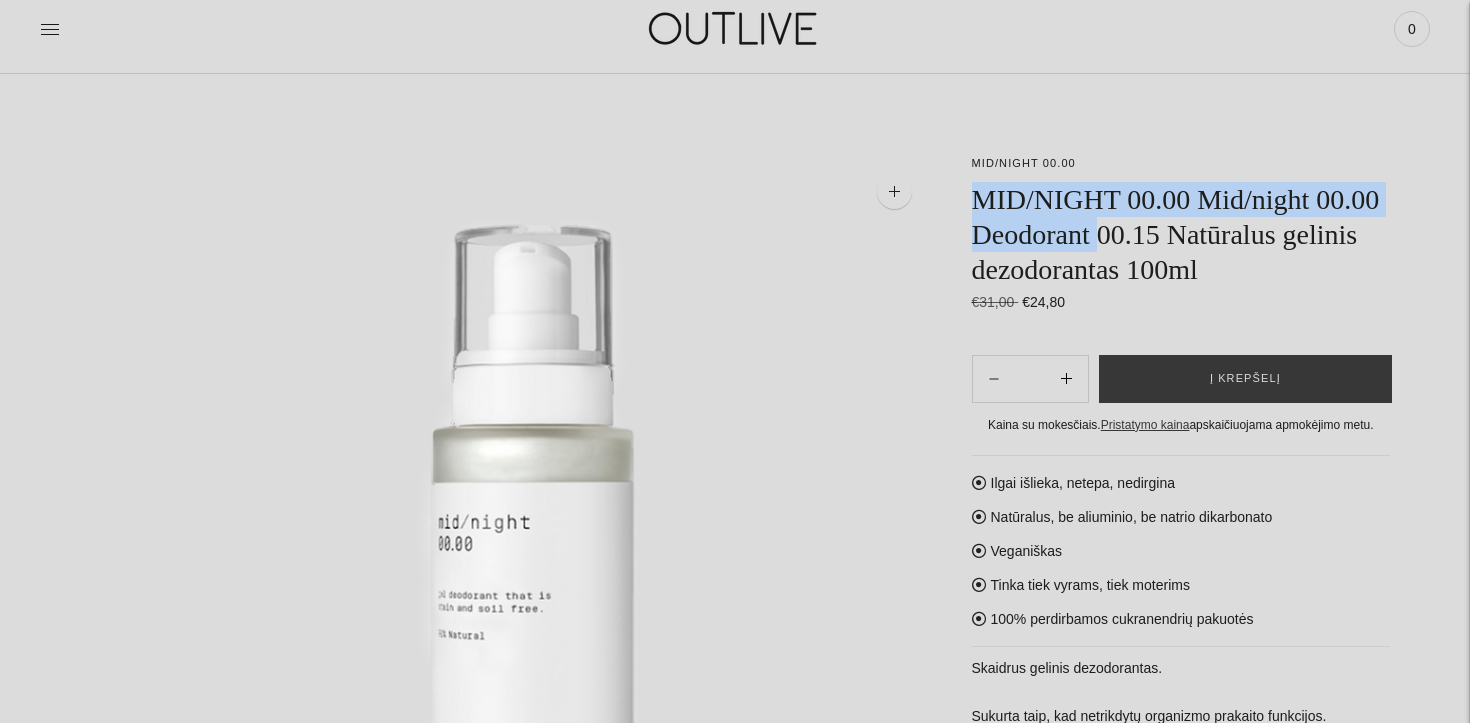 scroll, scrollTop: 64, scrollLeft: 0, axis: vertical 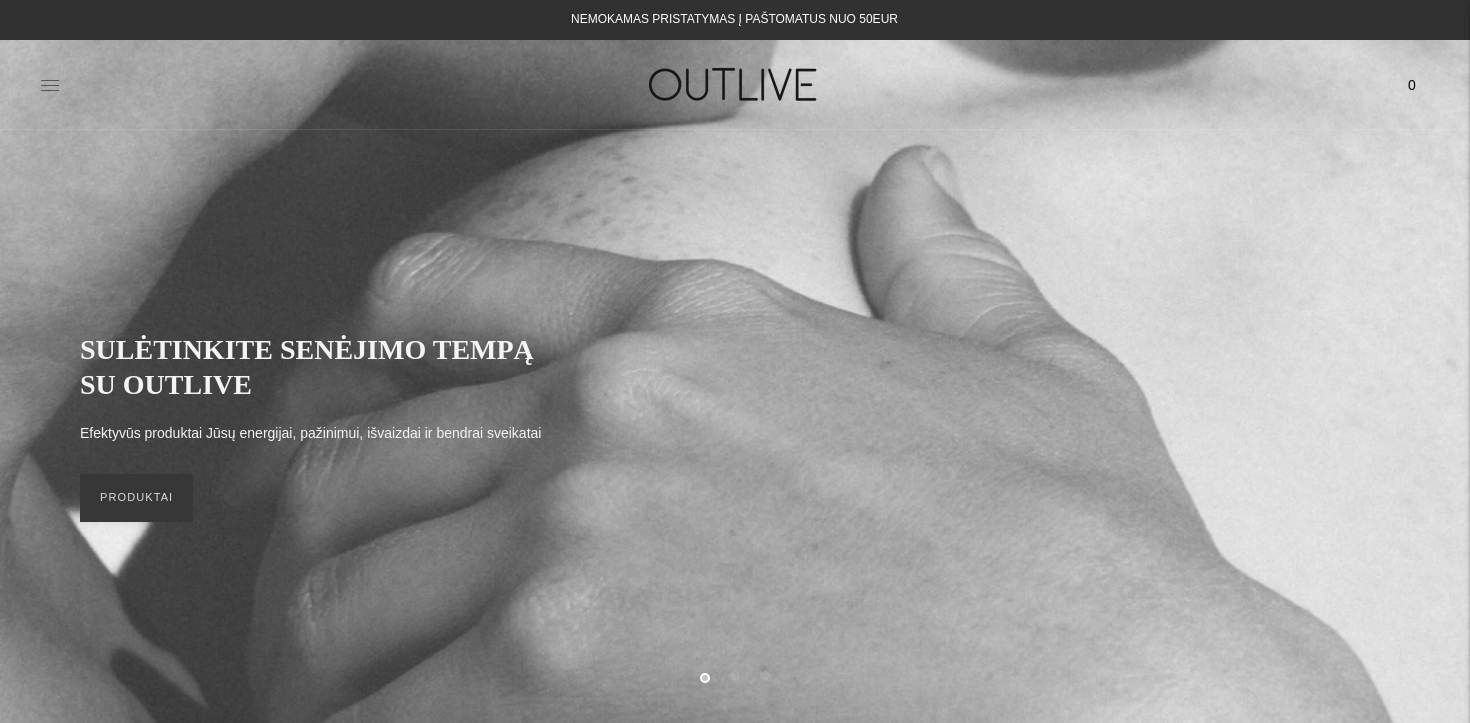 click 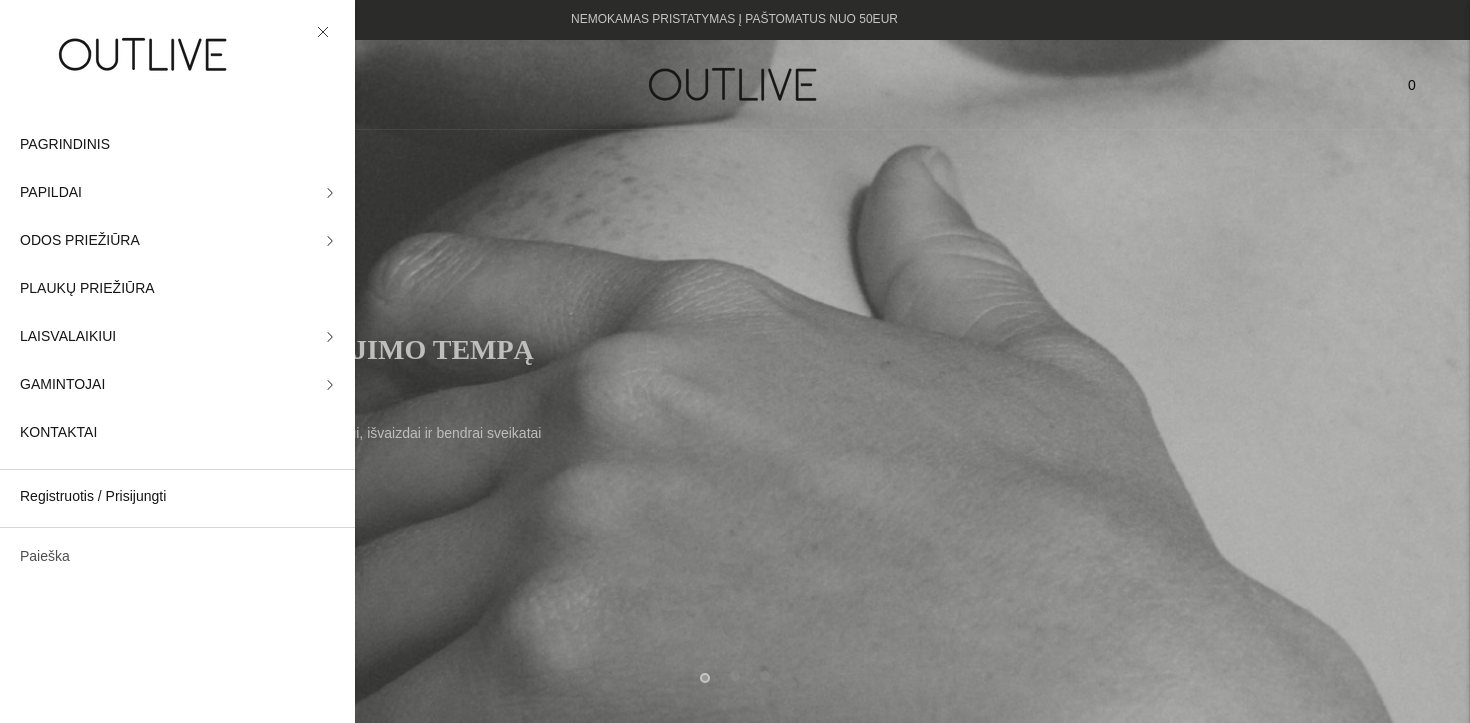 click on "Paieška" 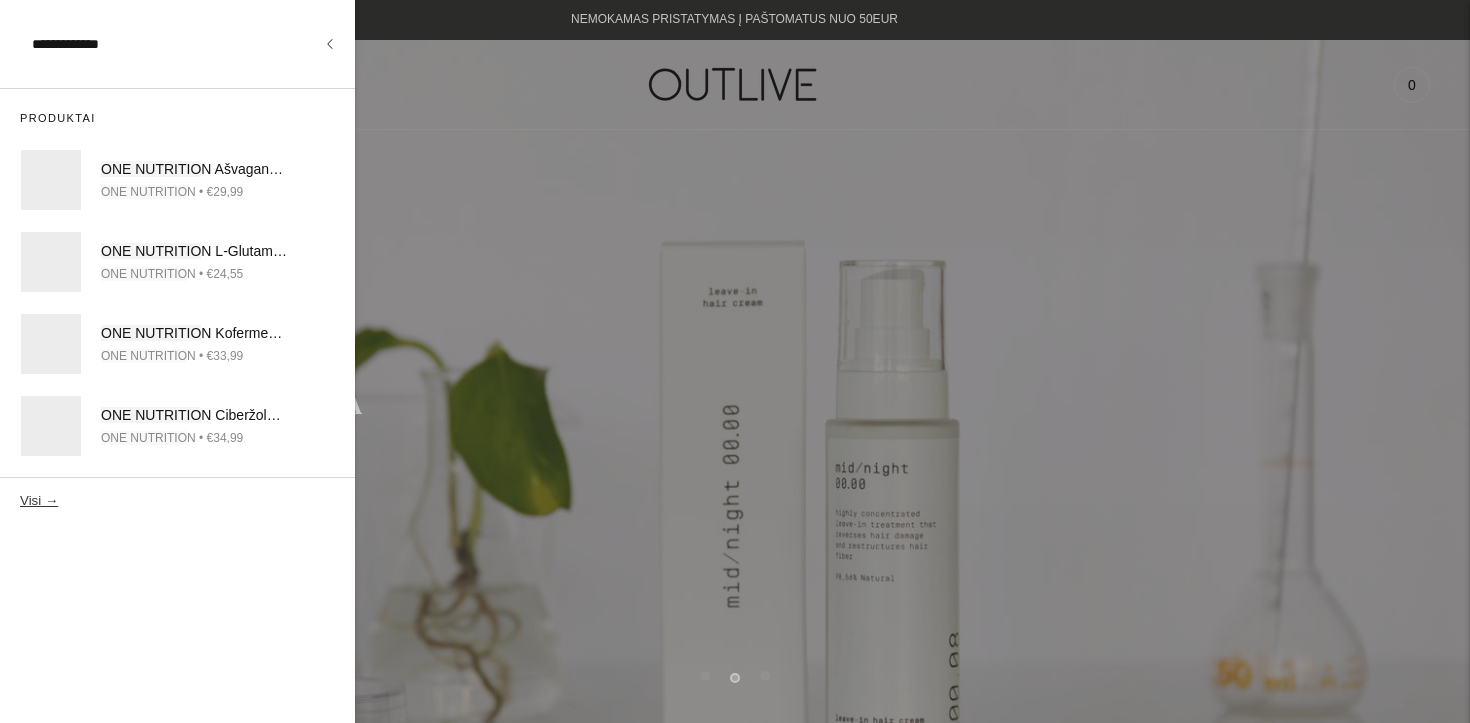 type on "**********" 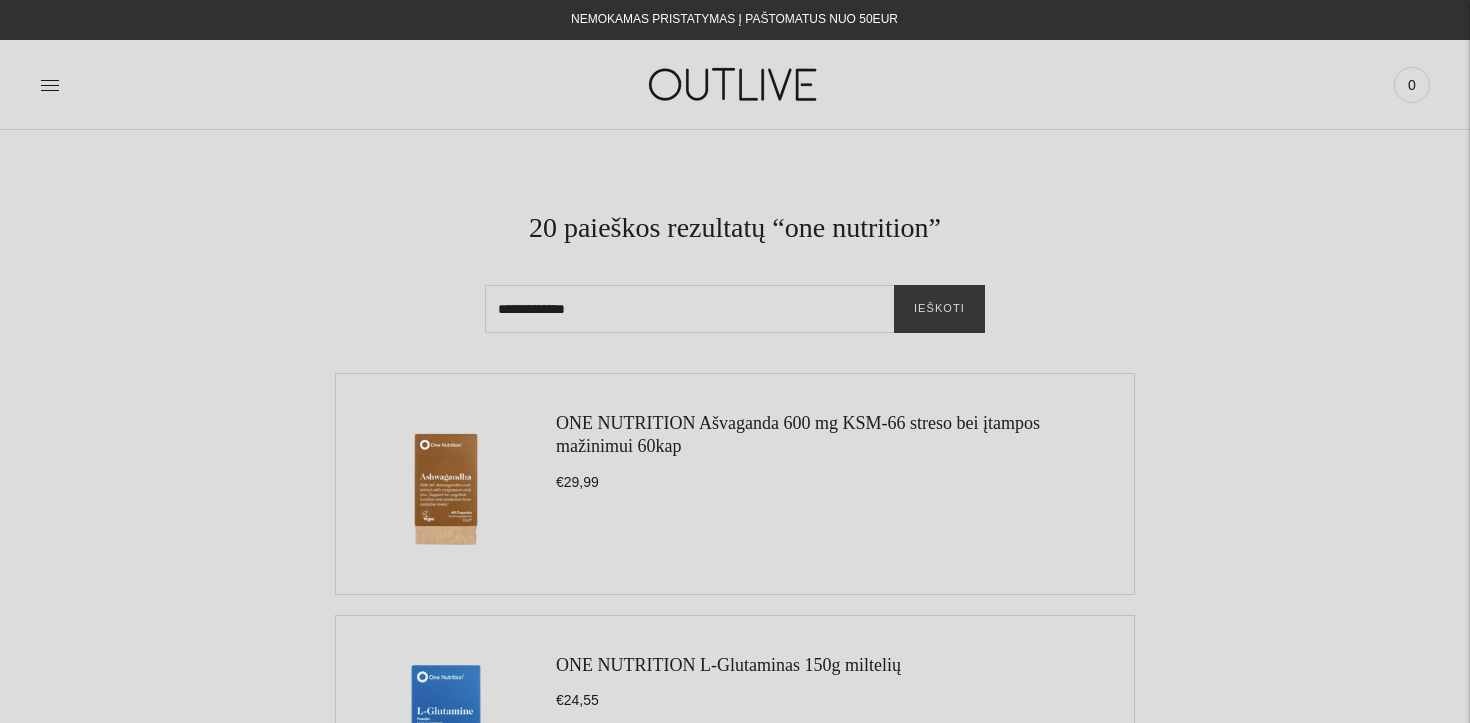 scroll, scrollTop: 0, scrollLeft: 0, axis: both 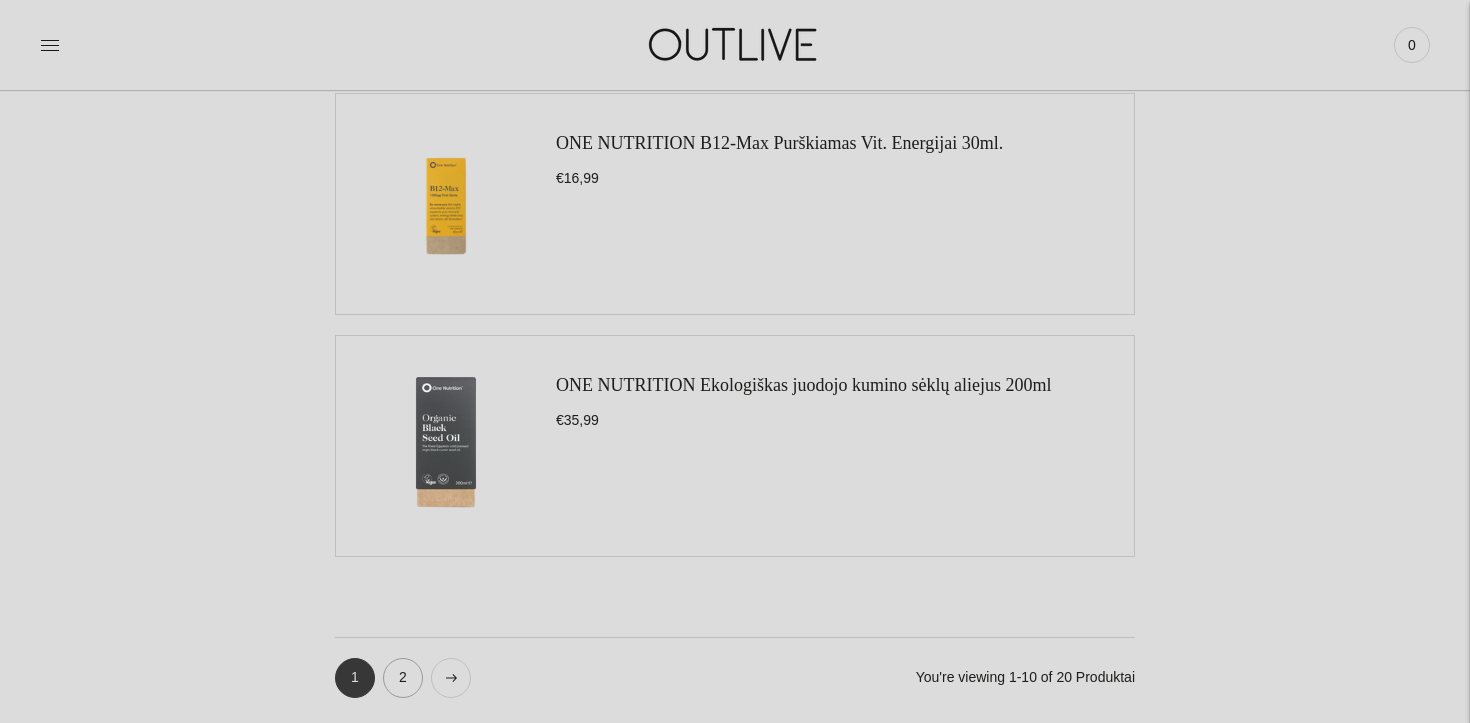 click on "2" at bounding box center (403, 678) 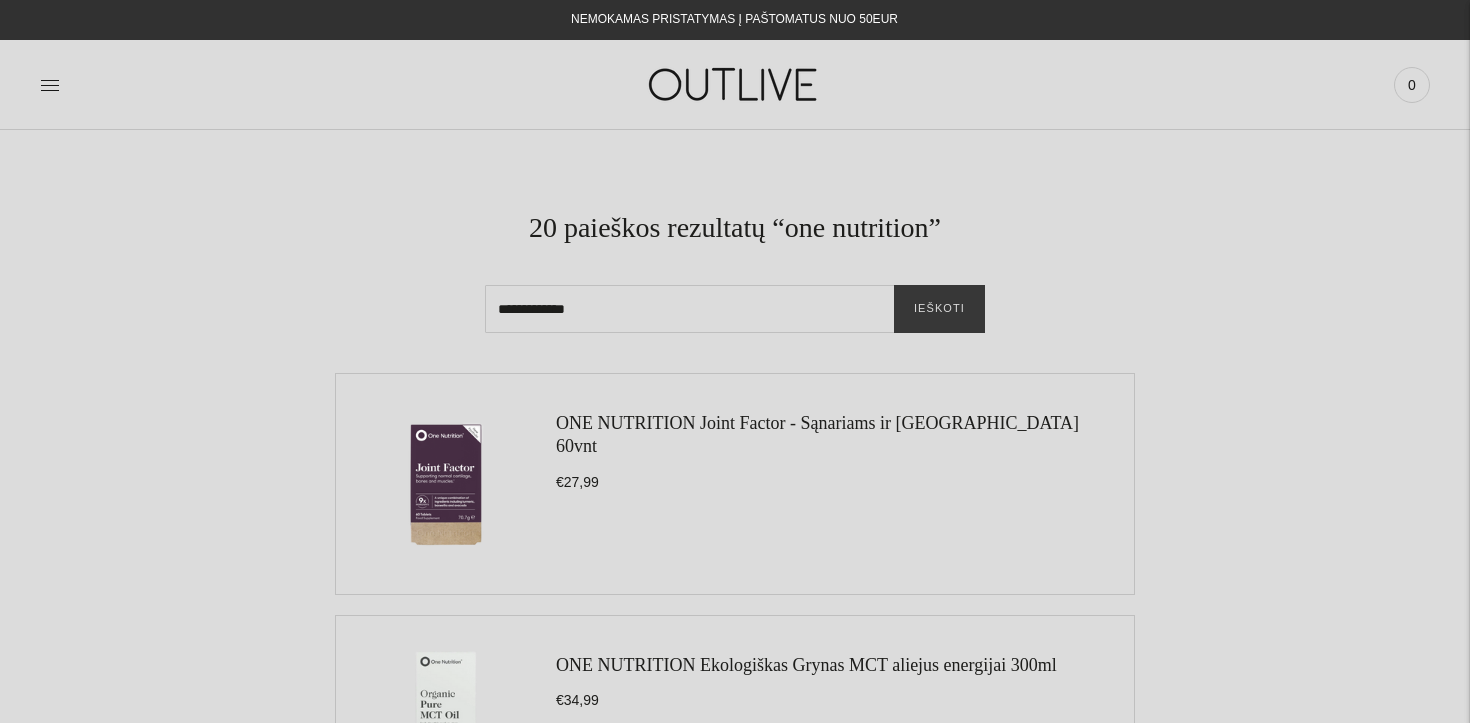 scroll, scrollTop: 0, scrollLeft: 0, axis: both 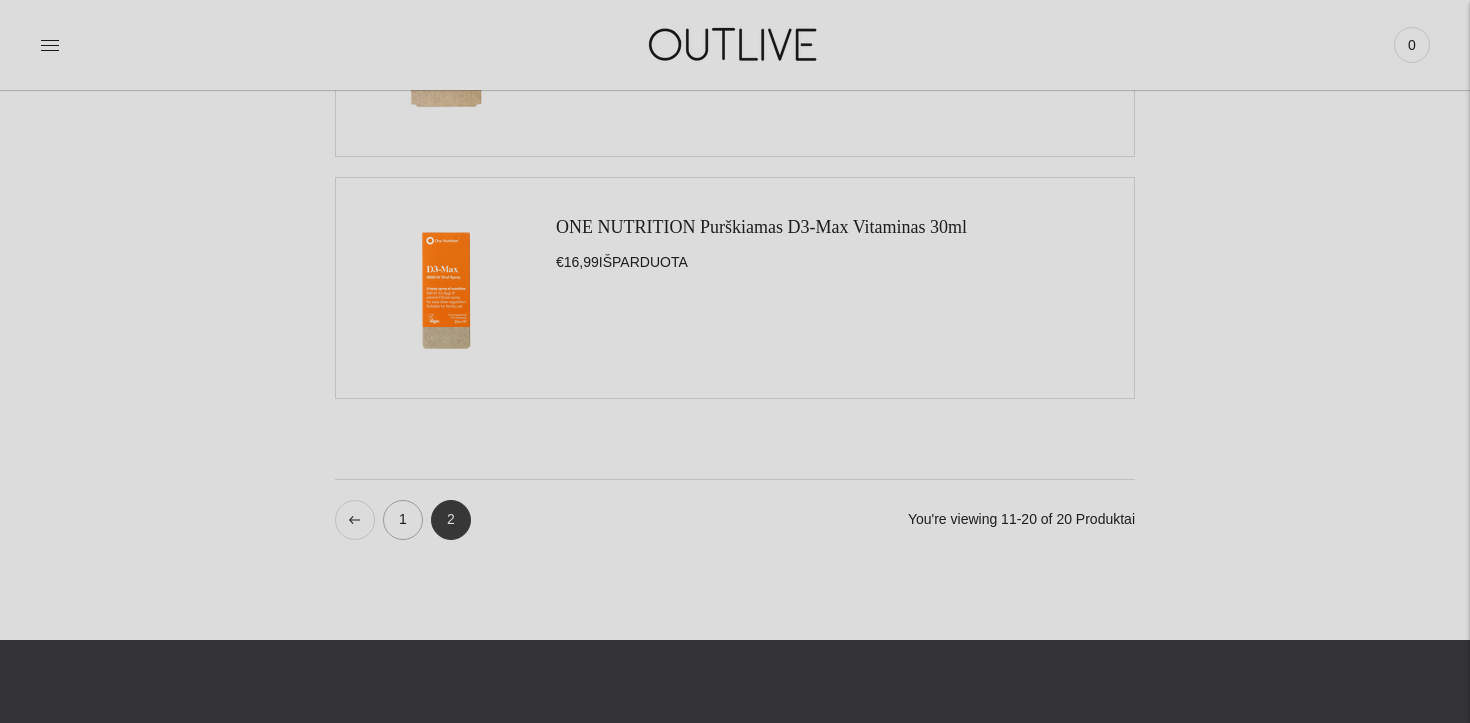 click on "1" at bounding box center [403, 520] 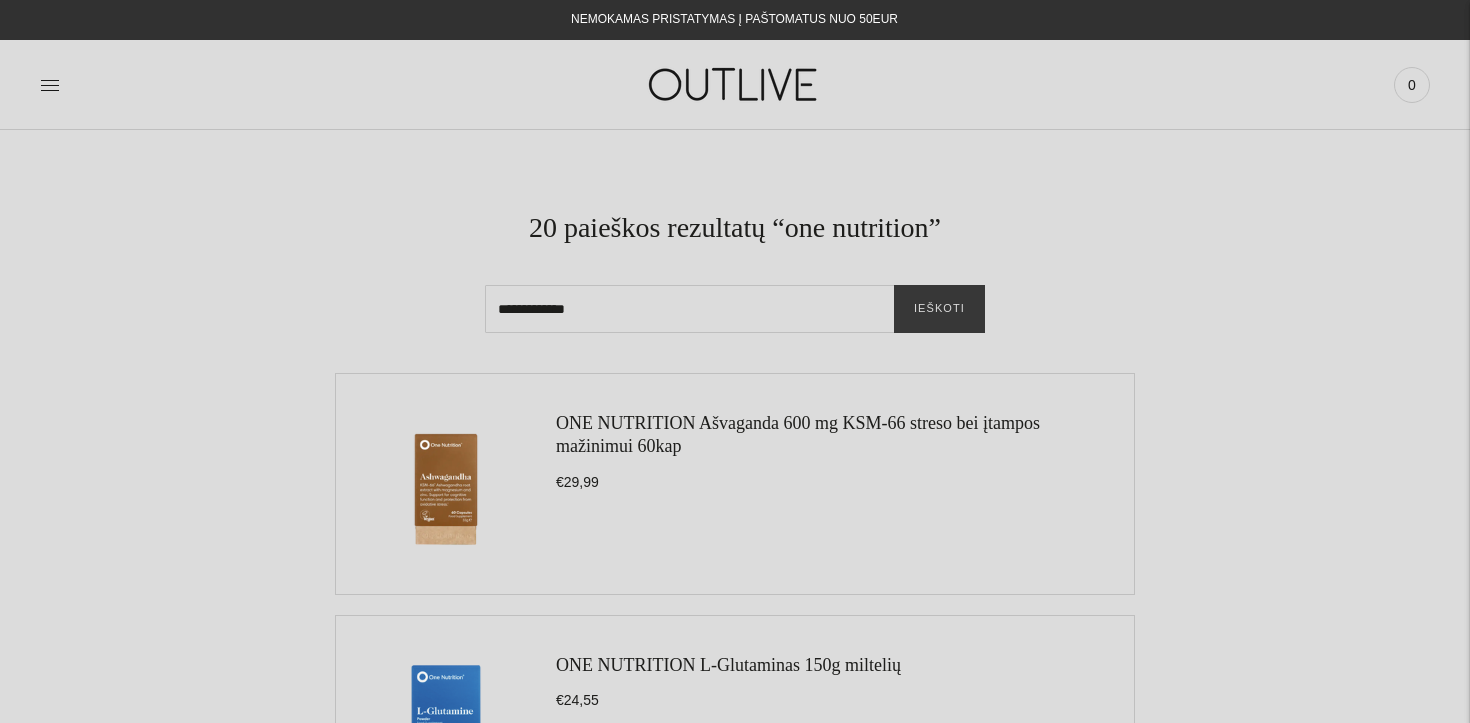 scroll, scrollTop: 0, scrollLeft: 0, axis: both 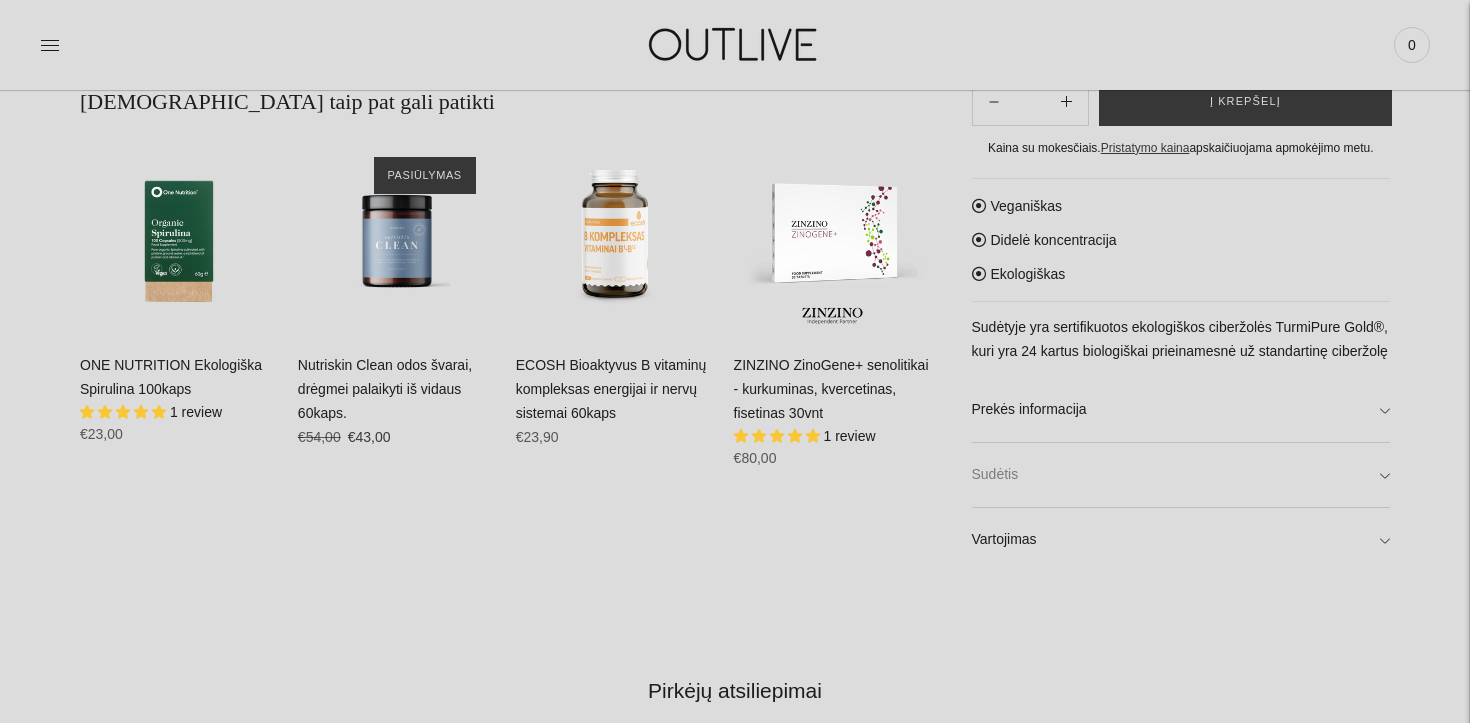 click on "Sudėtis" at bounding box center (1181, 475) 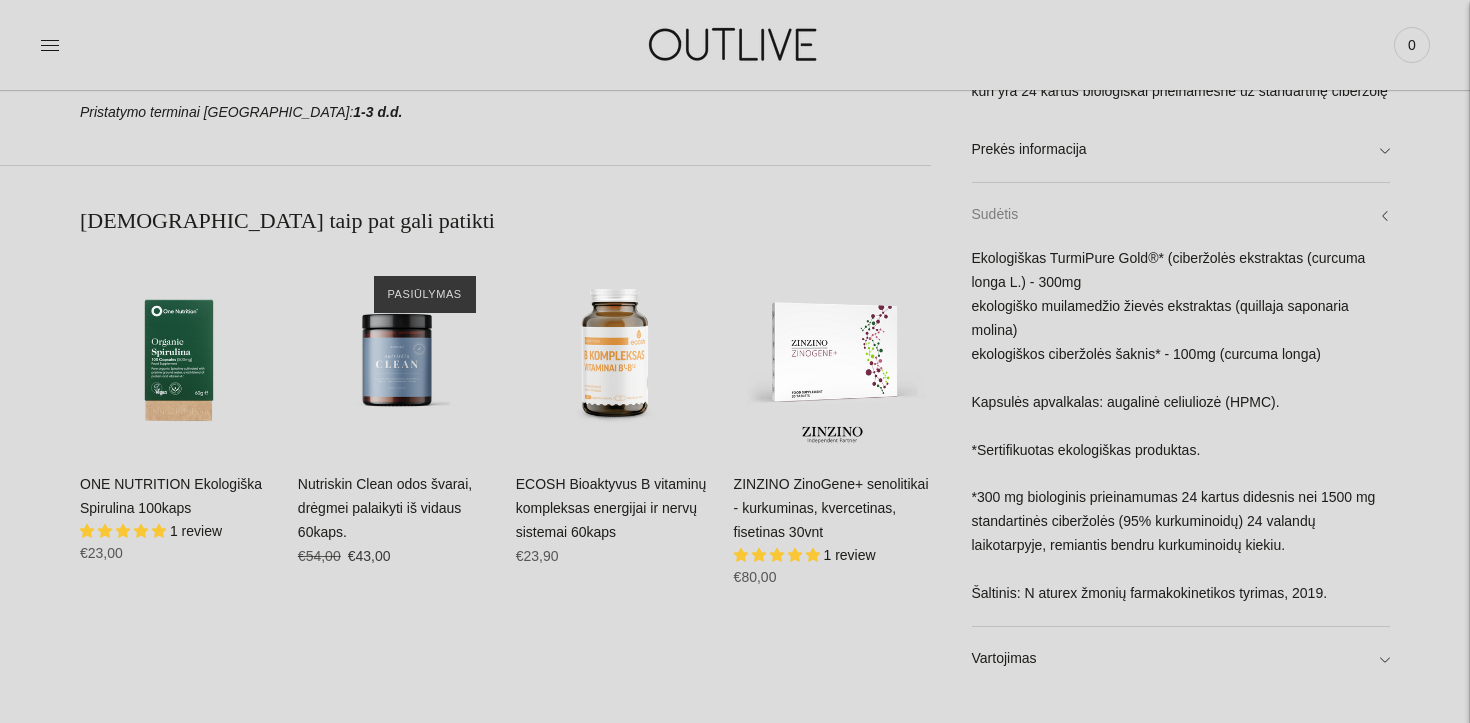 scroll, scrollTop: 1121, scrollLeft: 0, axis: vertical 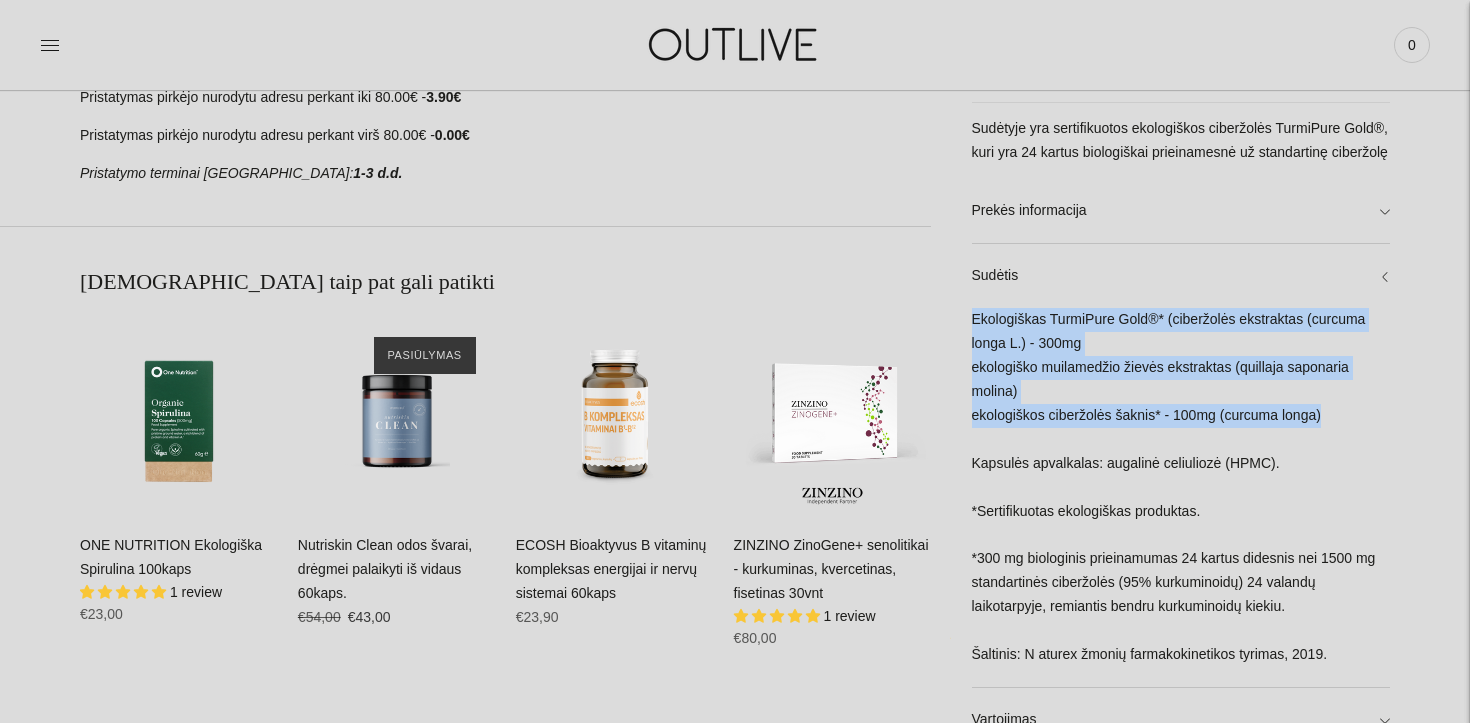 drag, startPoint x: 971, startPoint y: 319, endPoint x: 1358, endPoint y: 404, distance: 396.22467 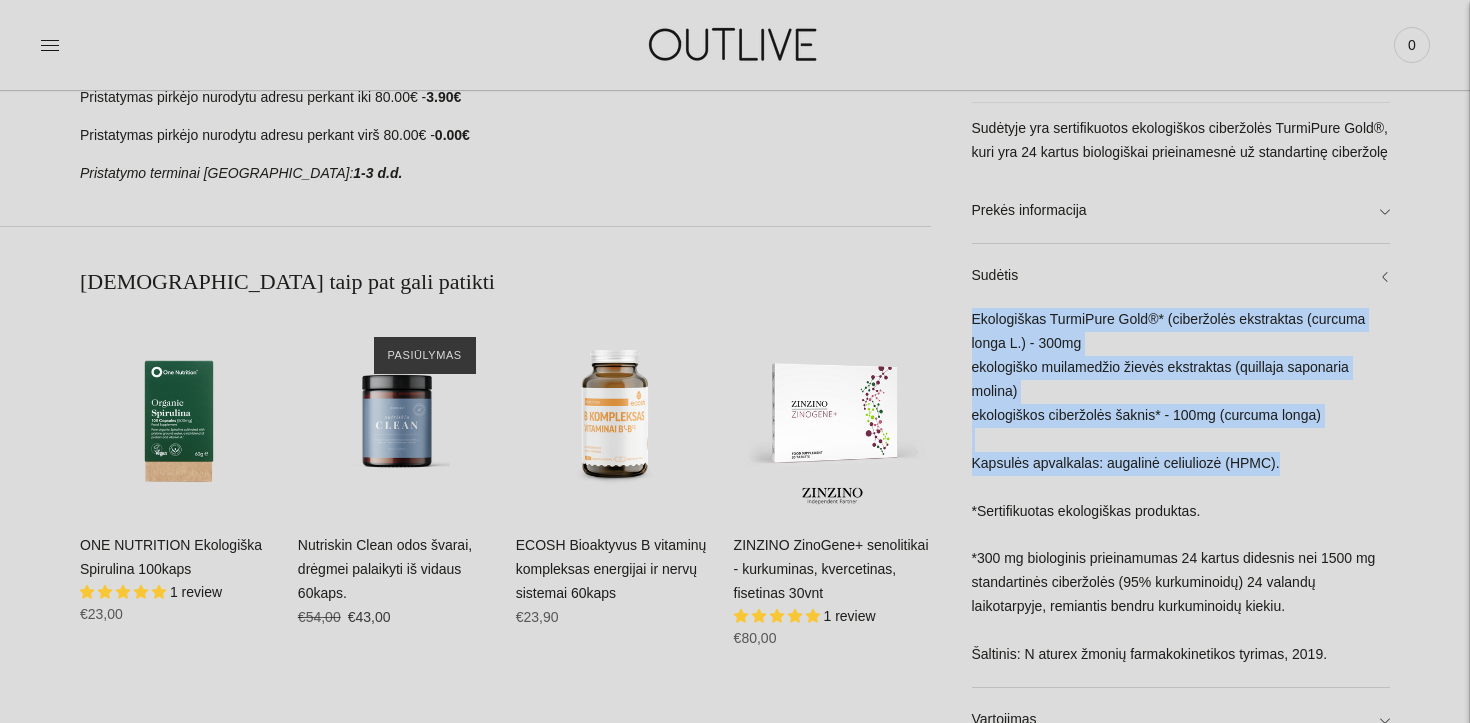 drag, startPoint x: 971, startPoint y: 315, endPoint x: 1289, endPoint y: 472, distance: 354.6449 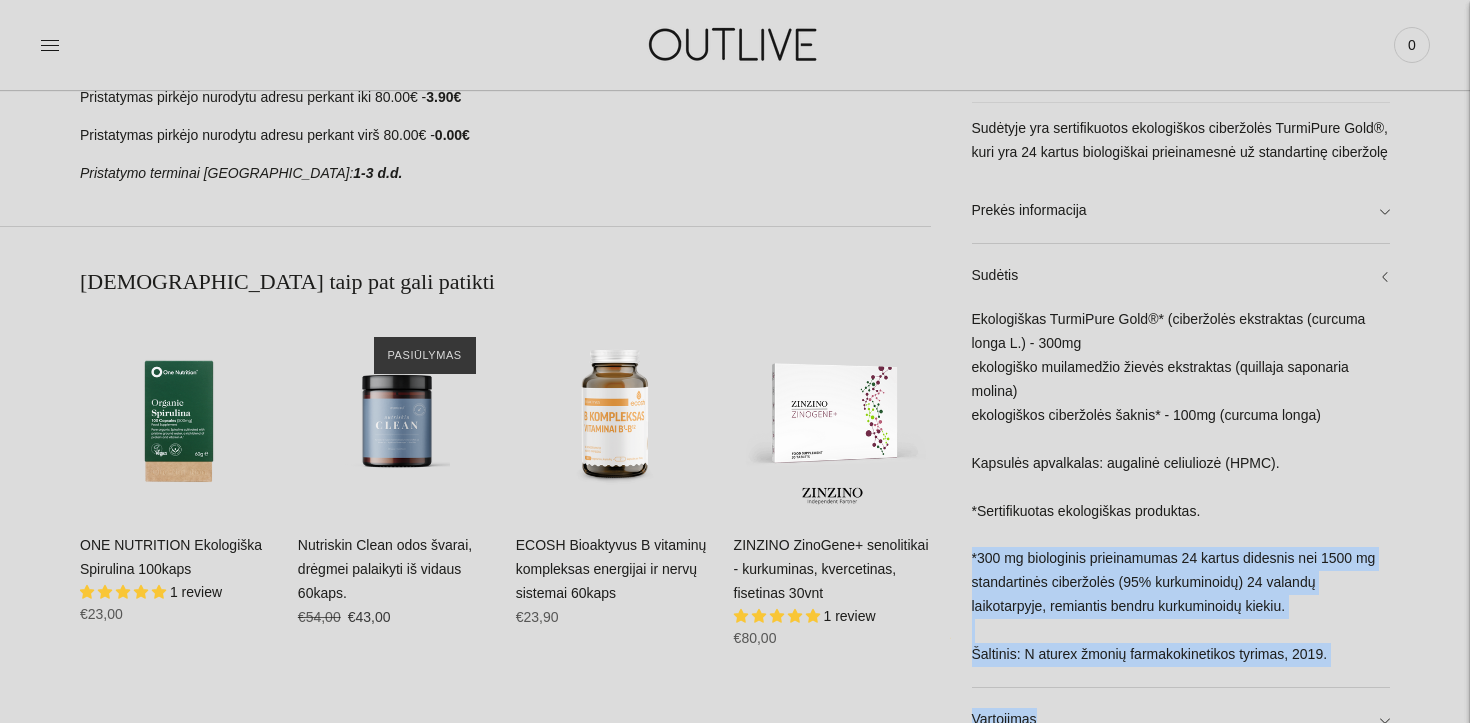 drag, startPoint x: 1309, startPoint y: 605, endPoint x: 969, endPoint y: 308, distance: 451.4521 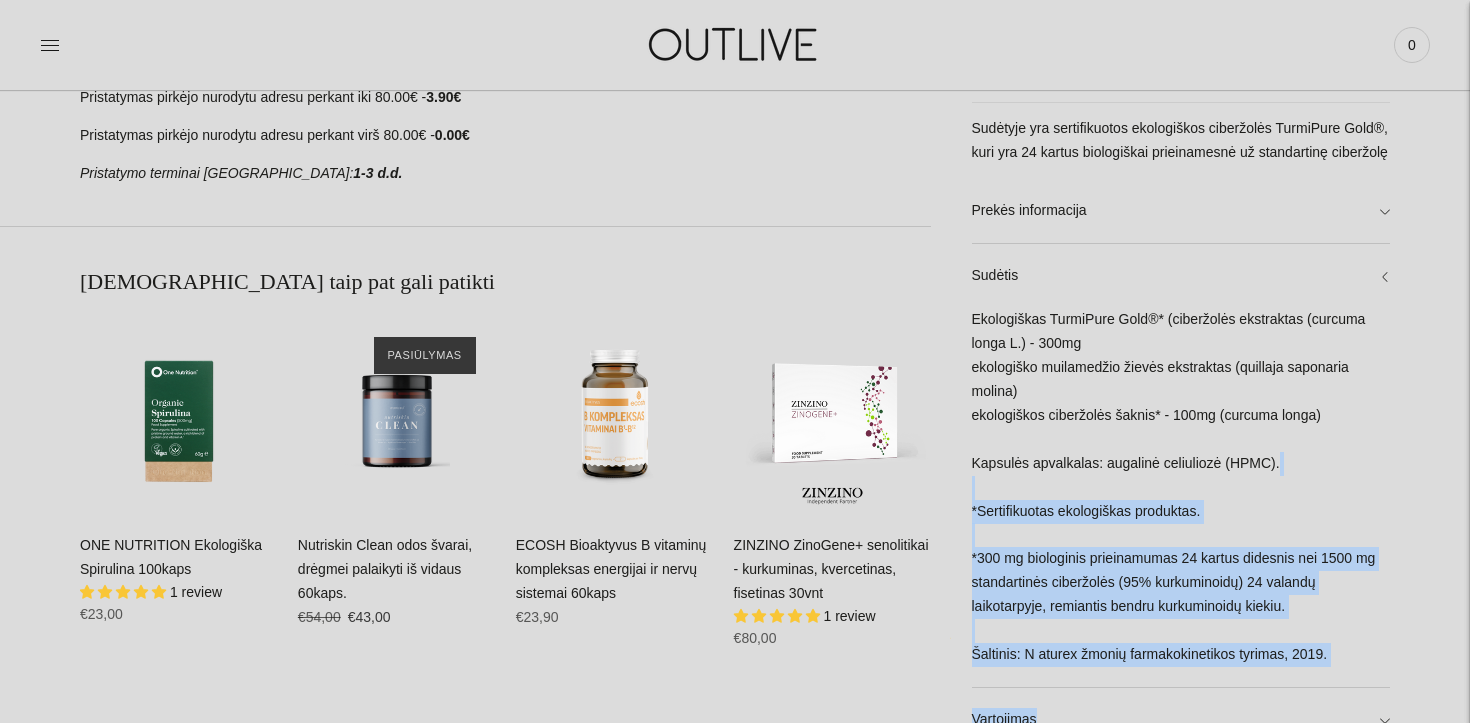 drag, startPoint x: 969, startPoint y: 316, endPoint x: 1260, endPoint y: 478, distance: 333.05405 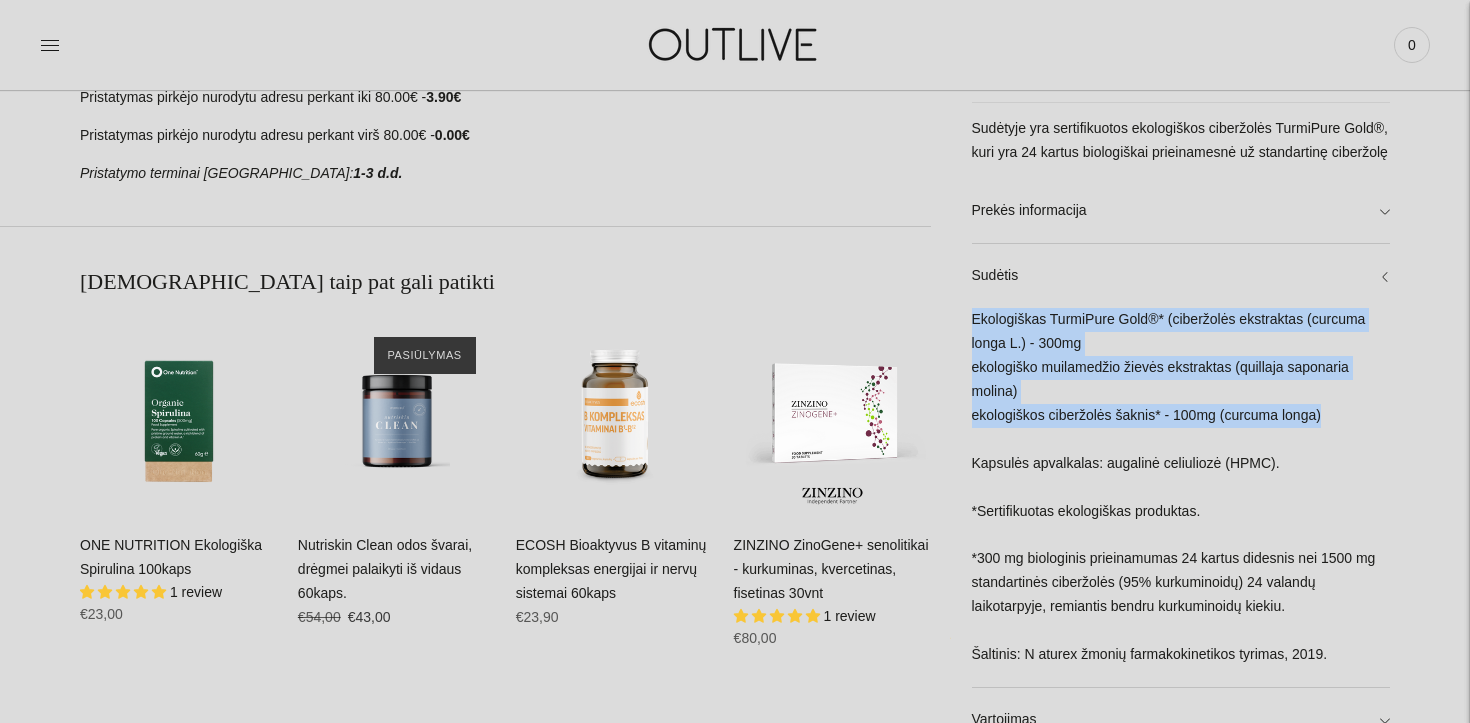 drag, startPoint x: 1348, startPoint y: 418, endPoint x: 971, endPoint y: 319, distance: 389.78198 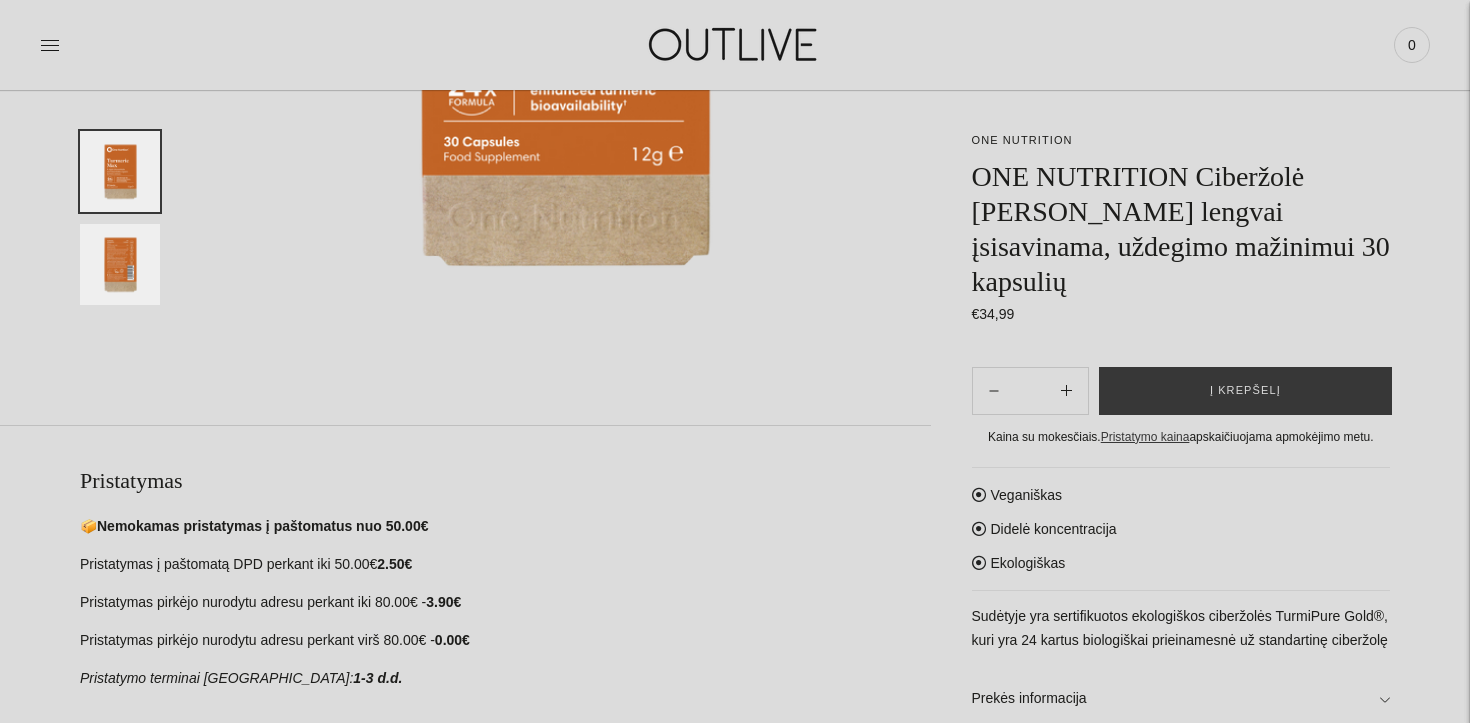 scroll, scrollTop: 343, scrollLeft: 0, axis: vertical 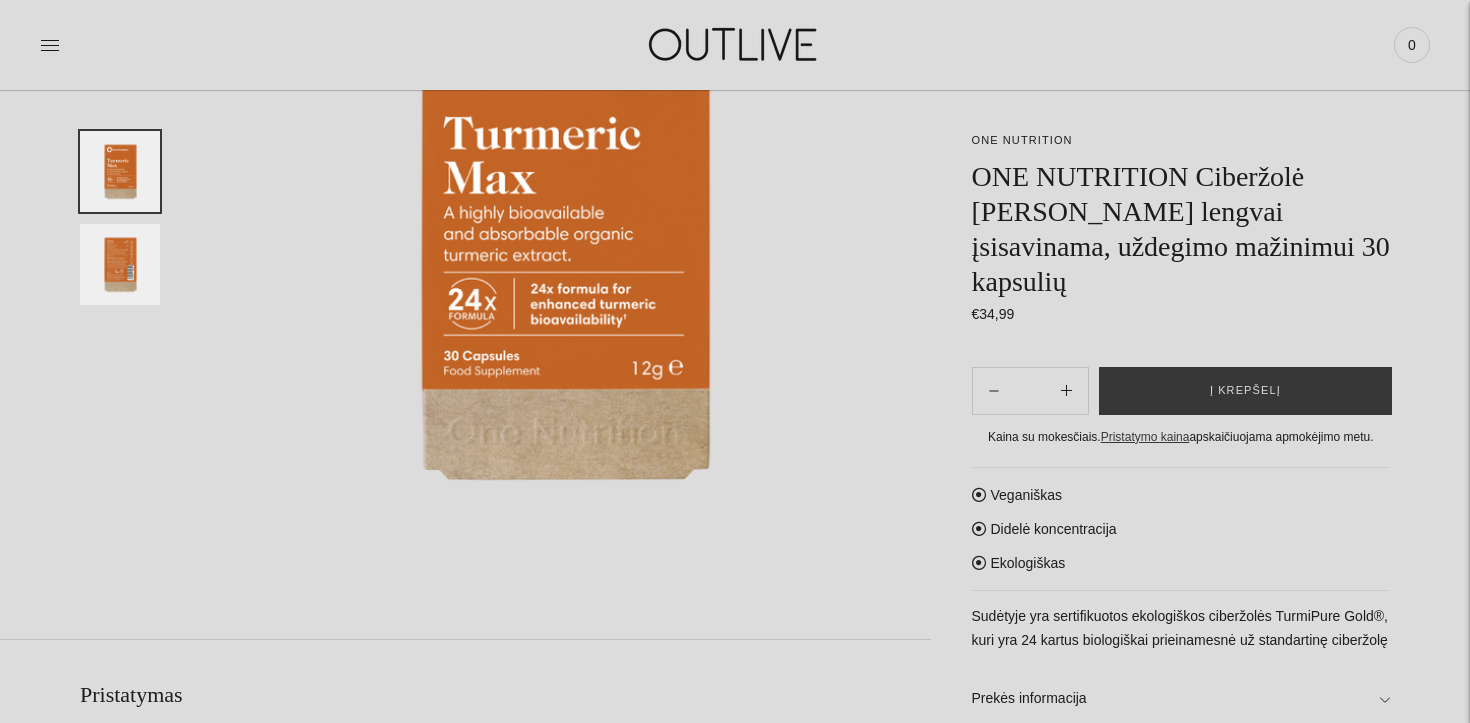 click at bounding box center (120, 264) 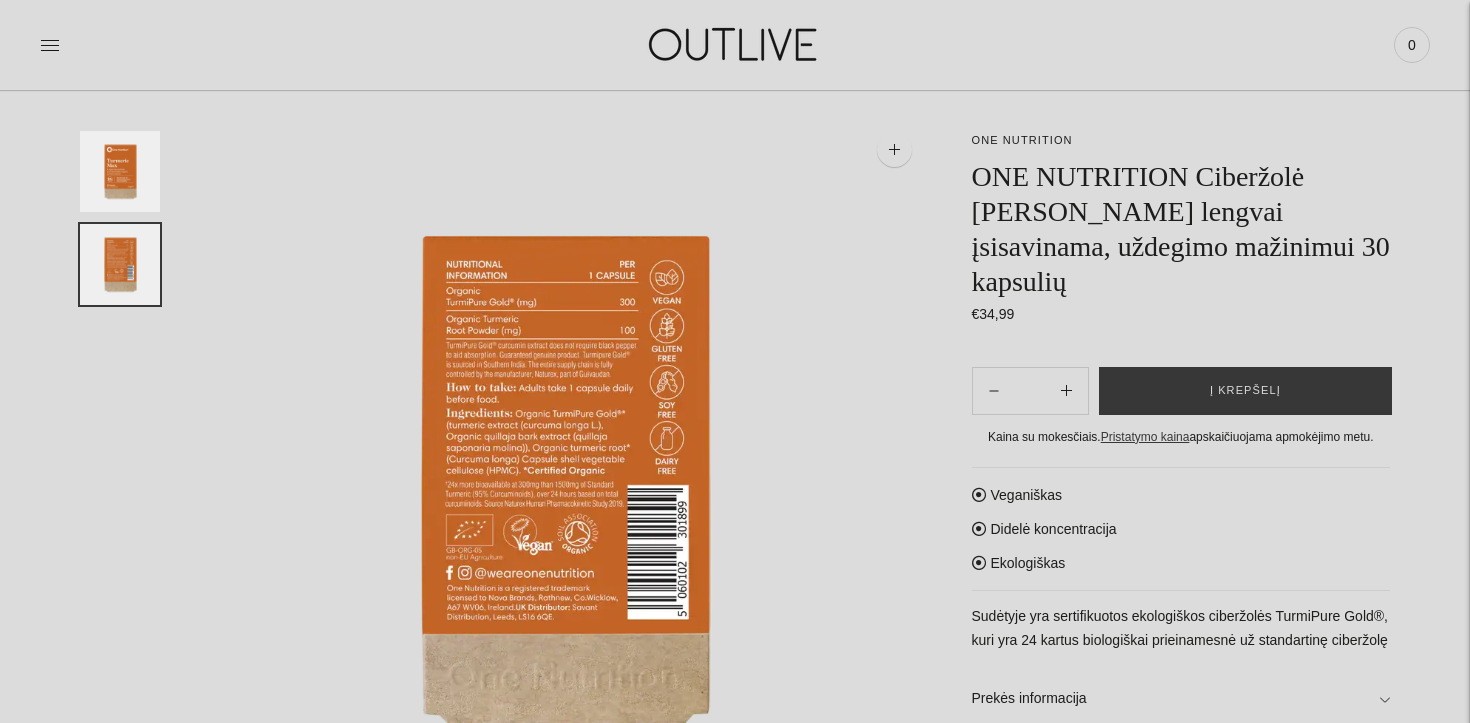 scroll, scrollTop: 100, scrollLeft: 0, axis: vertical 